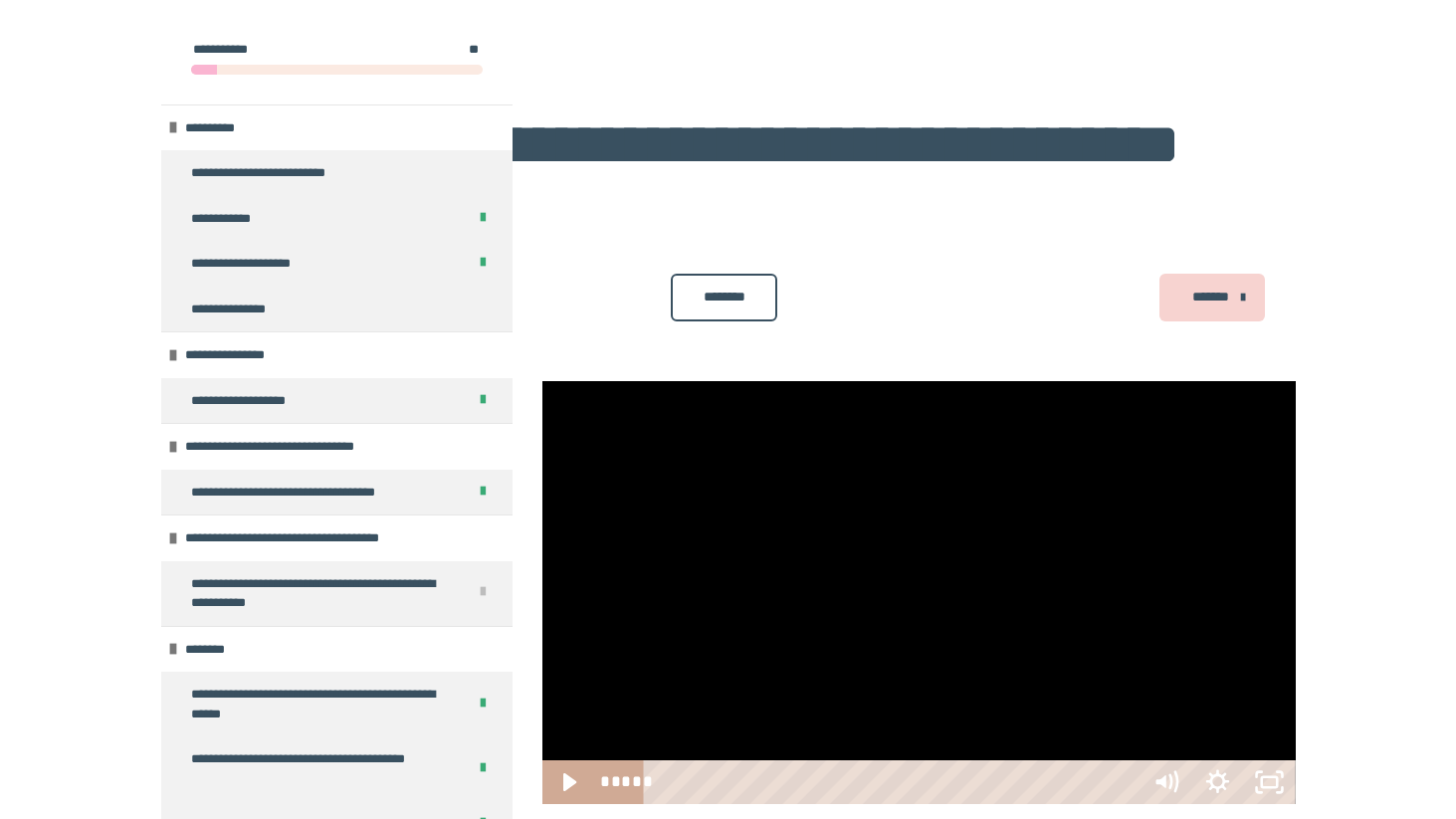 scroll, scrollTop: 400, scrollLeft: 0, axis: vertical 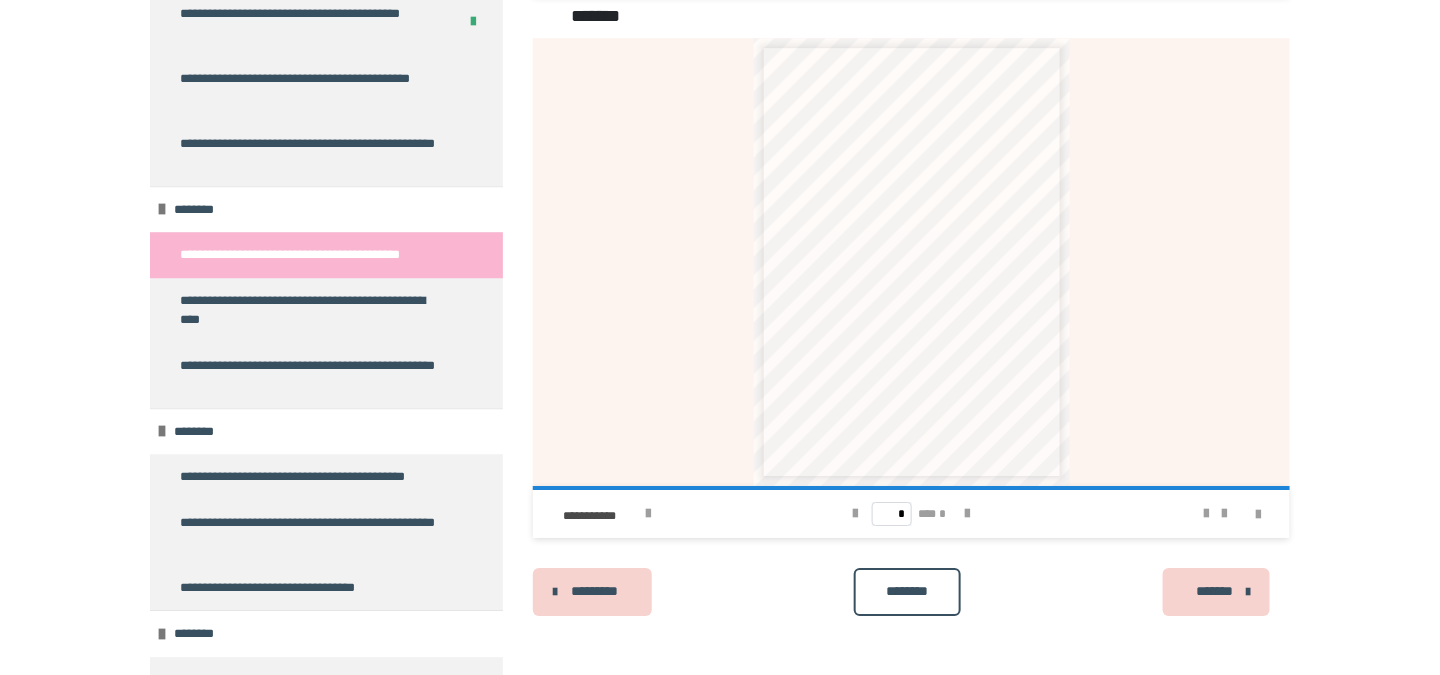 click on "********" at bounding box center (907, 591) 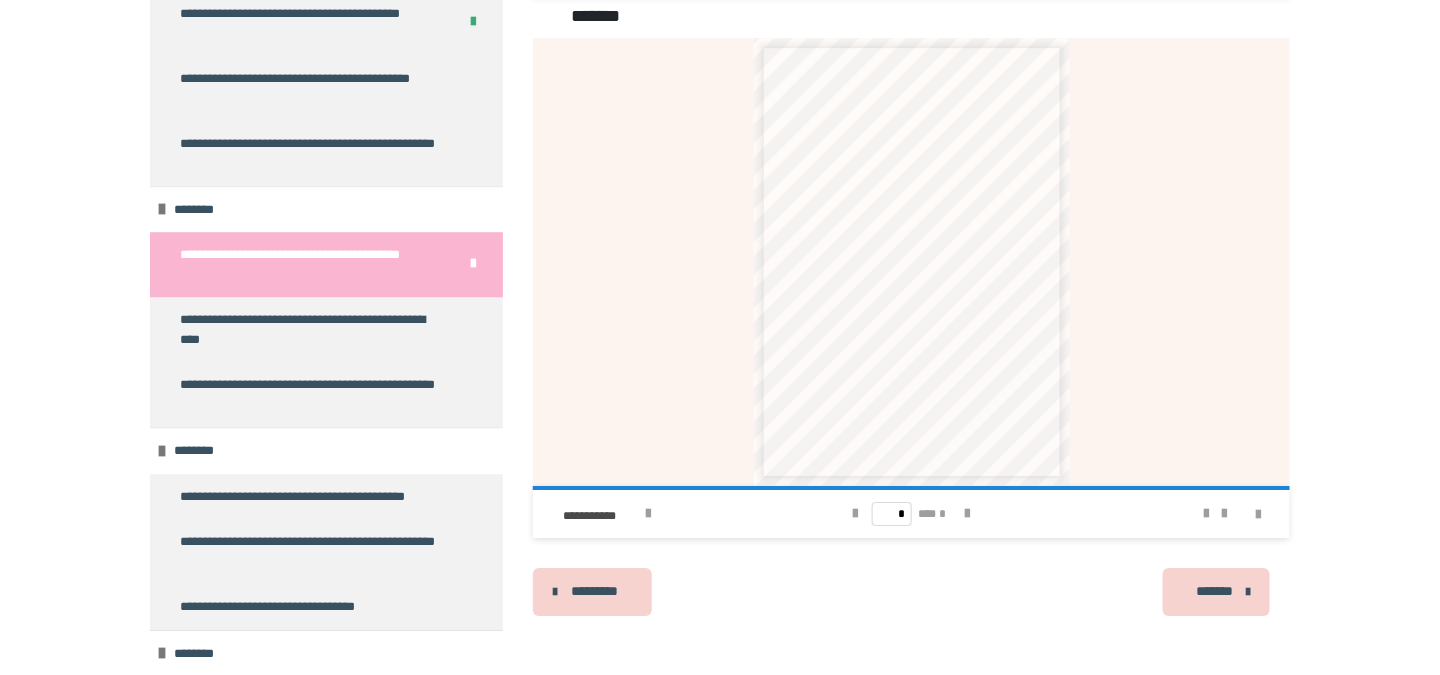 scroll, scrollTop: 0, scrollLeft: 0, axis: both 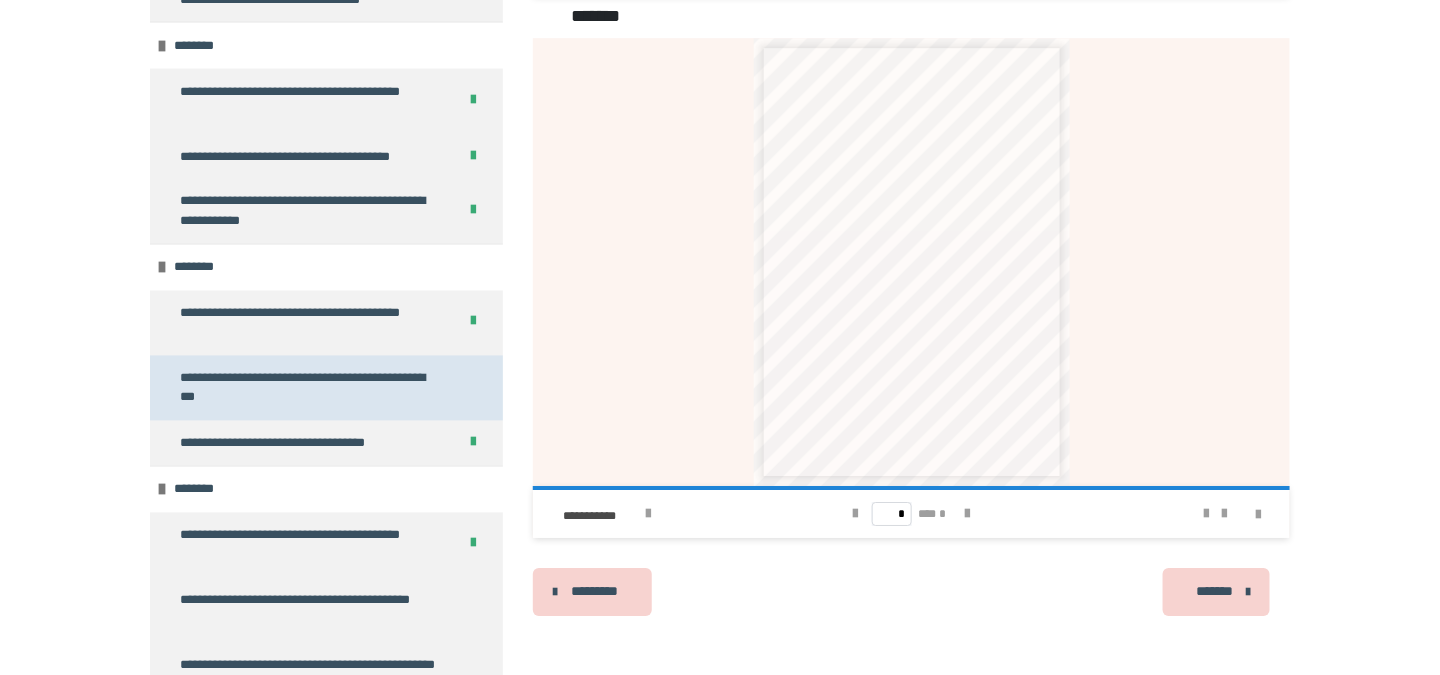 click on "**********" at bounding box center [311, 388] 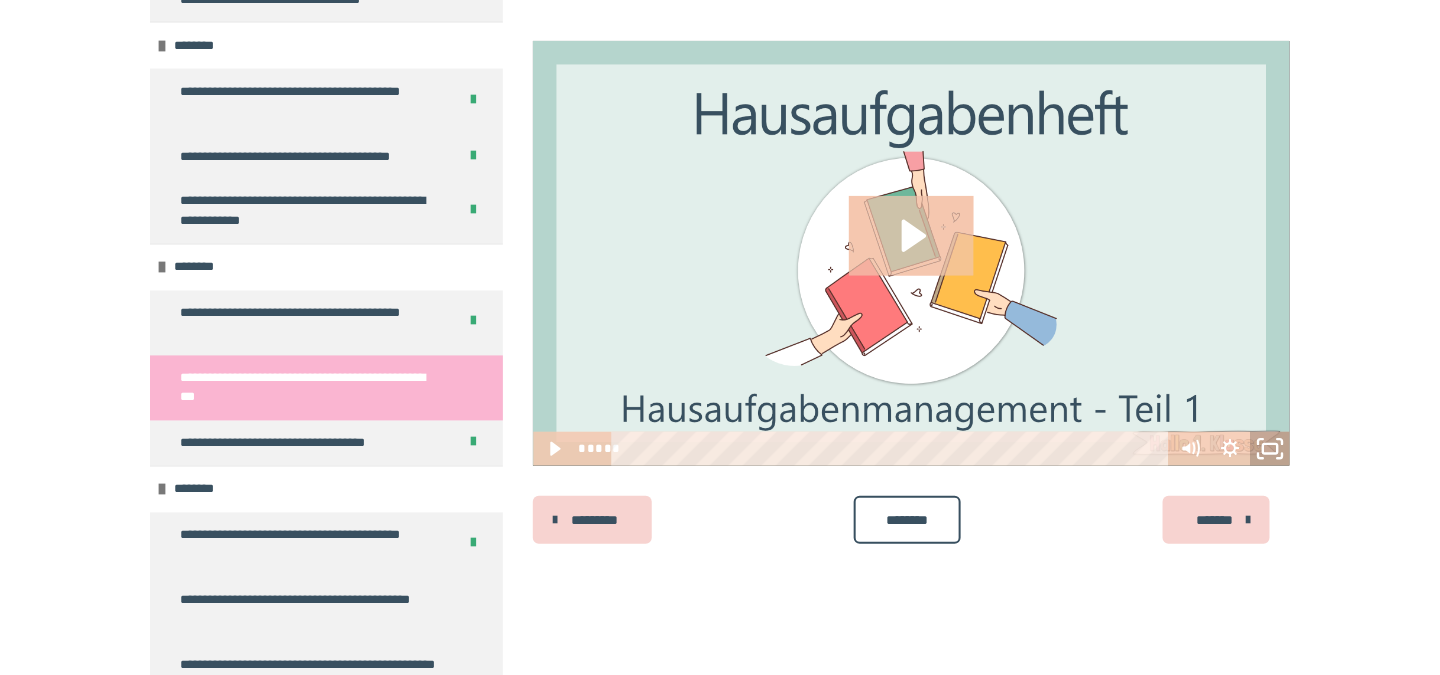 click 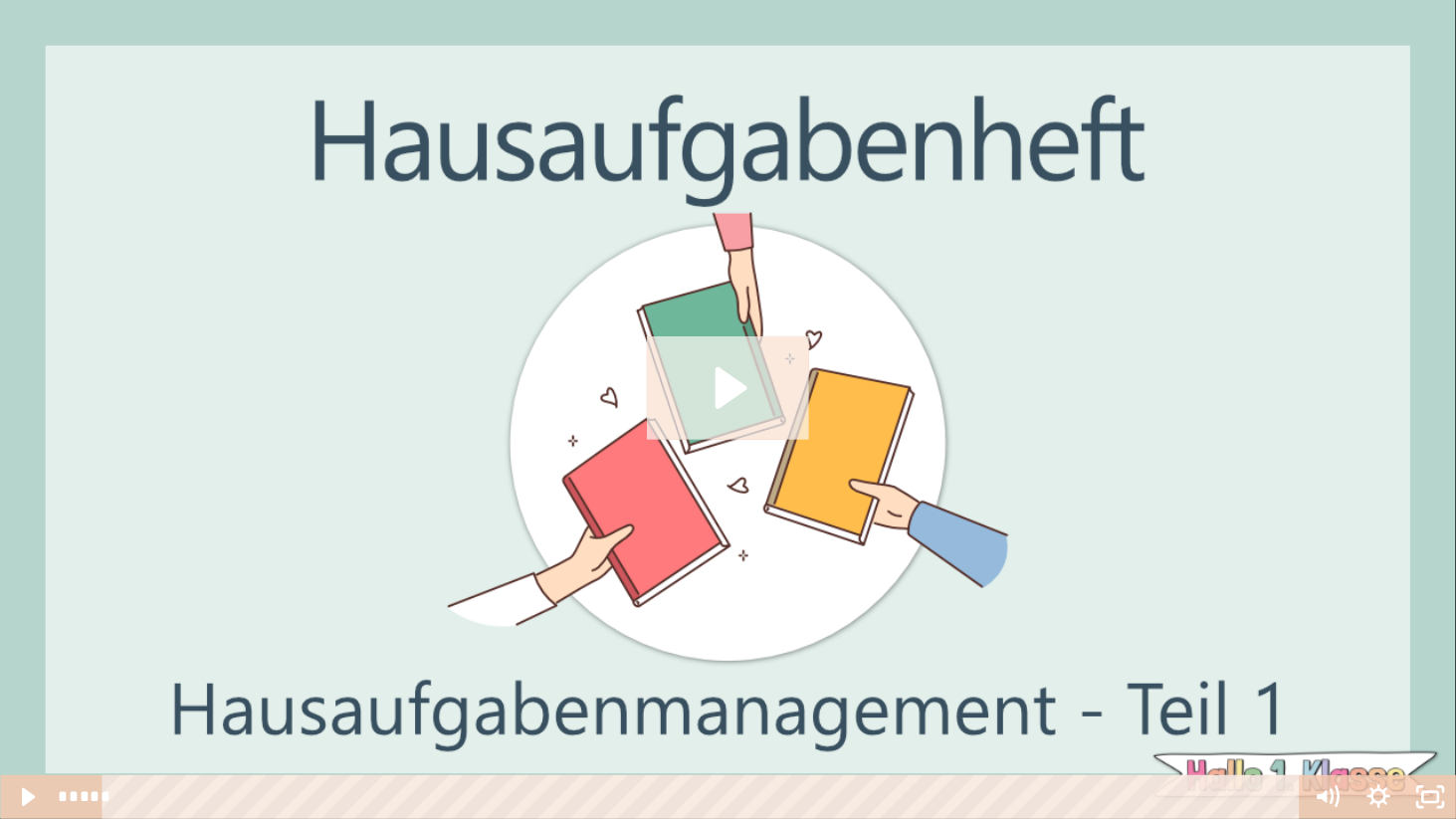 click 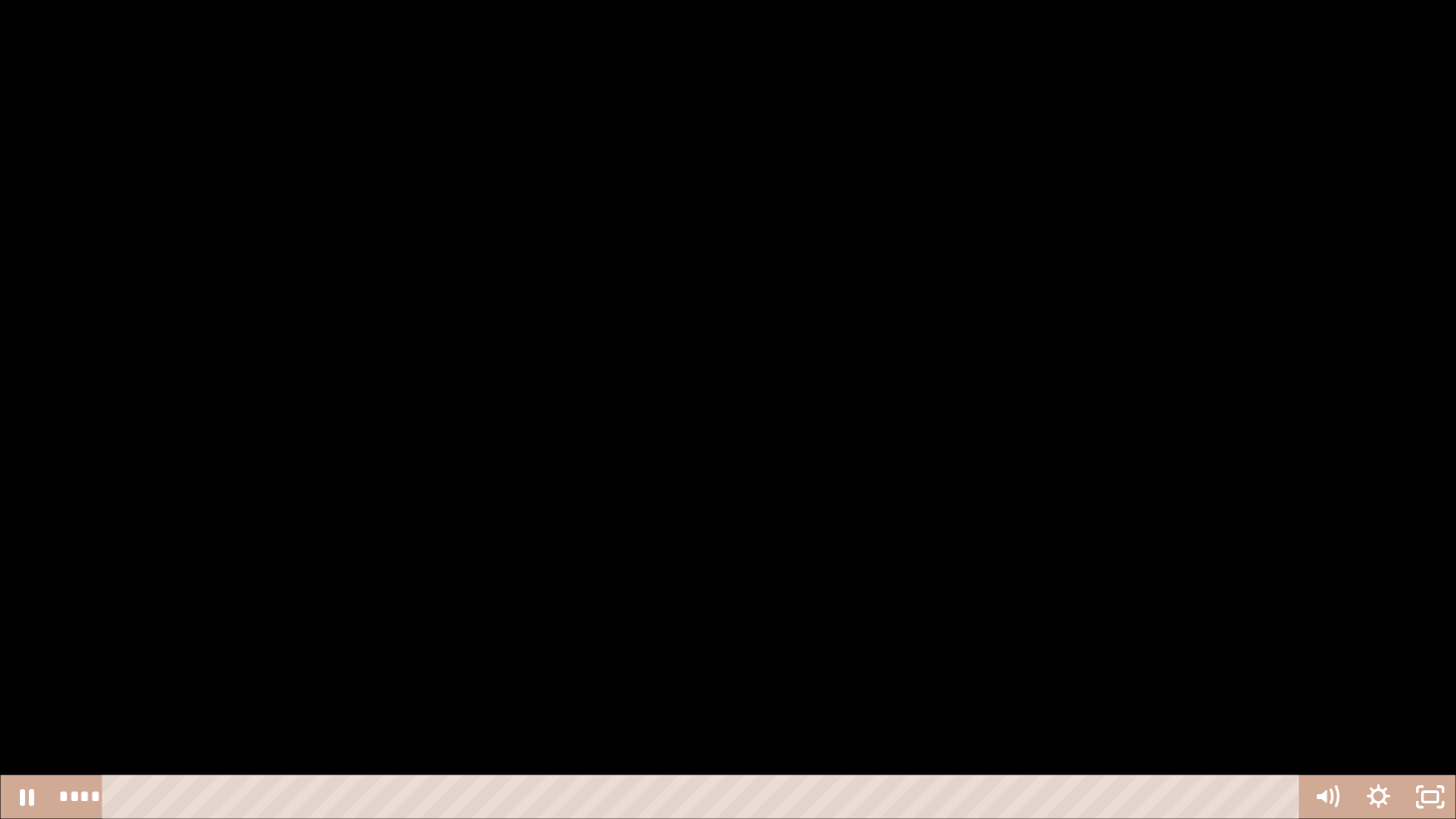 click at bounding box center (728, 409) 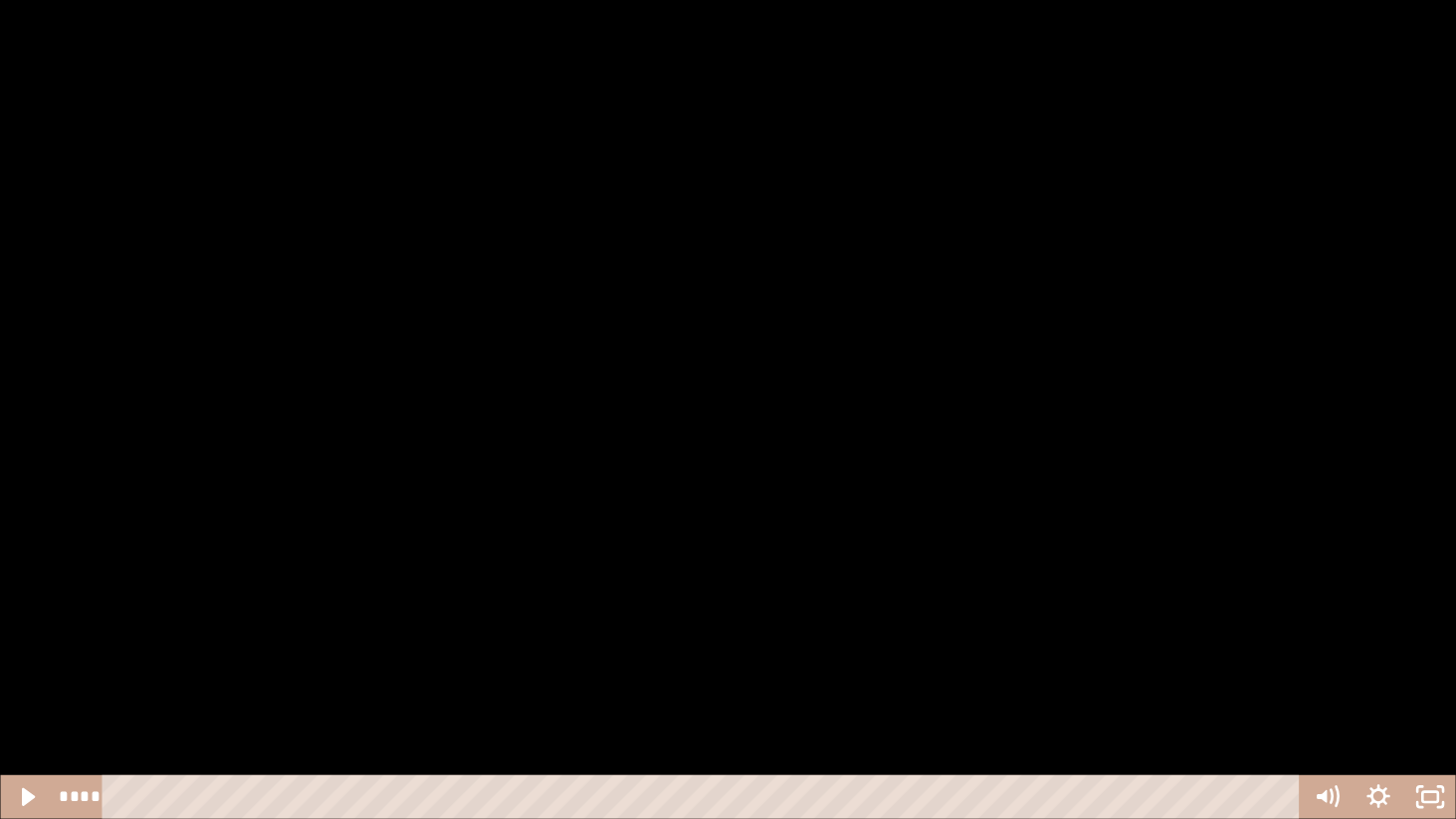 click at bounding box center [728, 409] 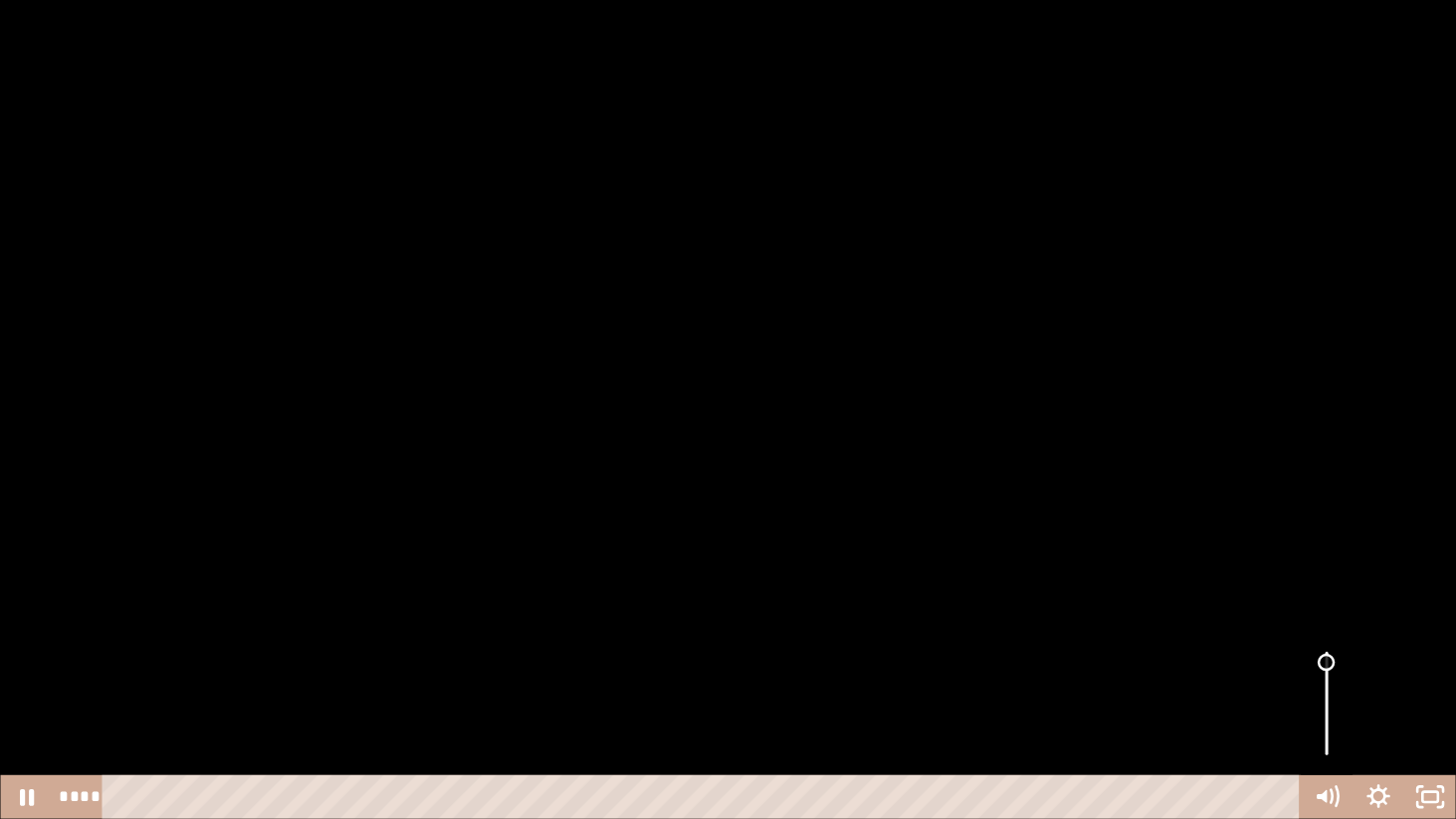 click at bounding box center [1326, 662] 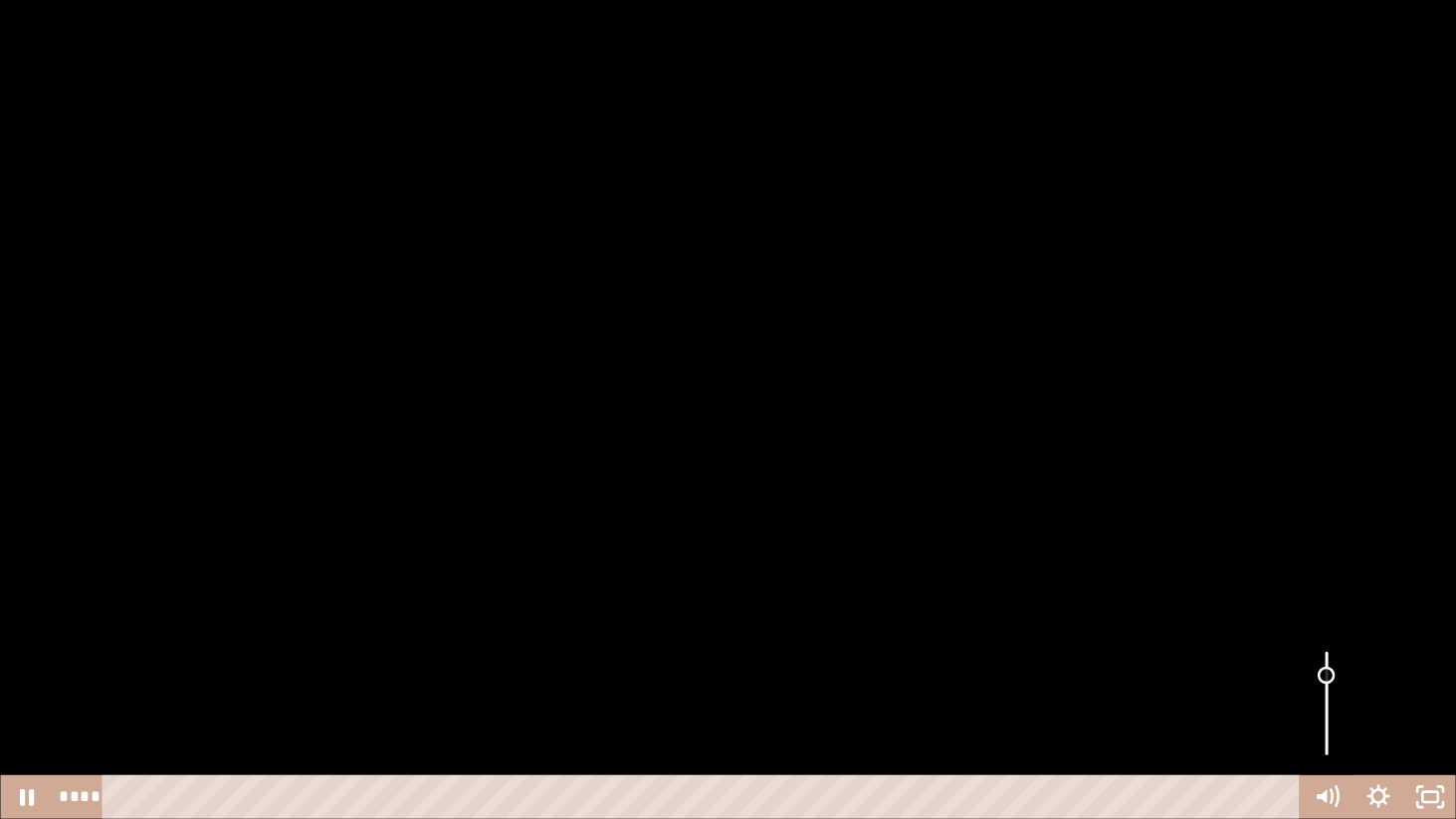click at bounding box center (1326, 675) 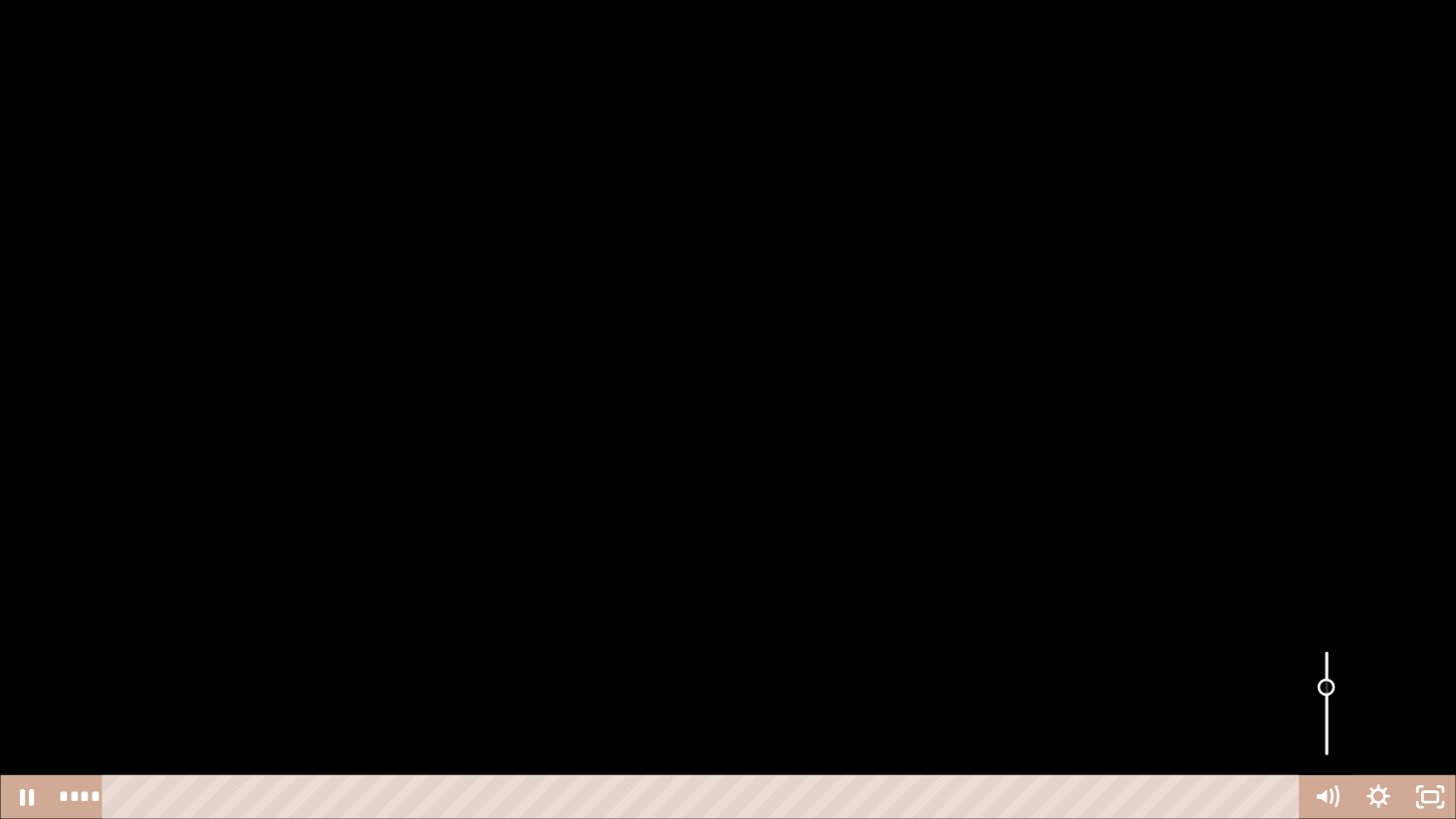click at bounding box center [1326, 687] 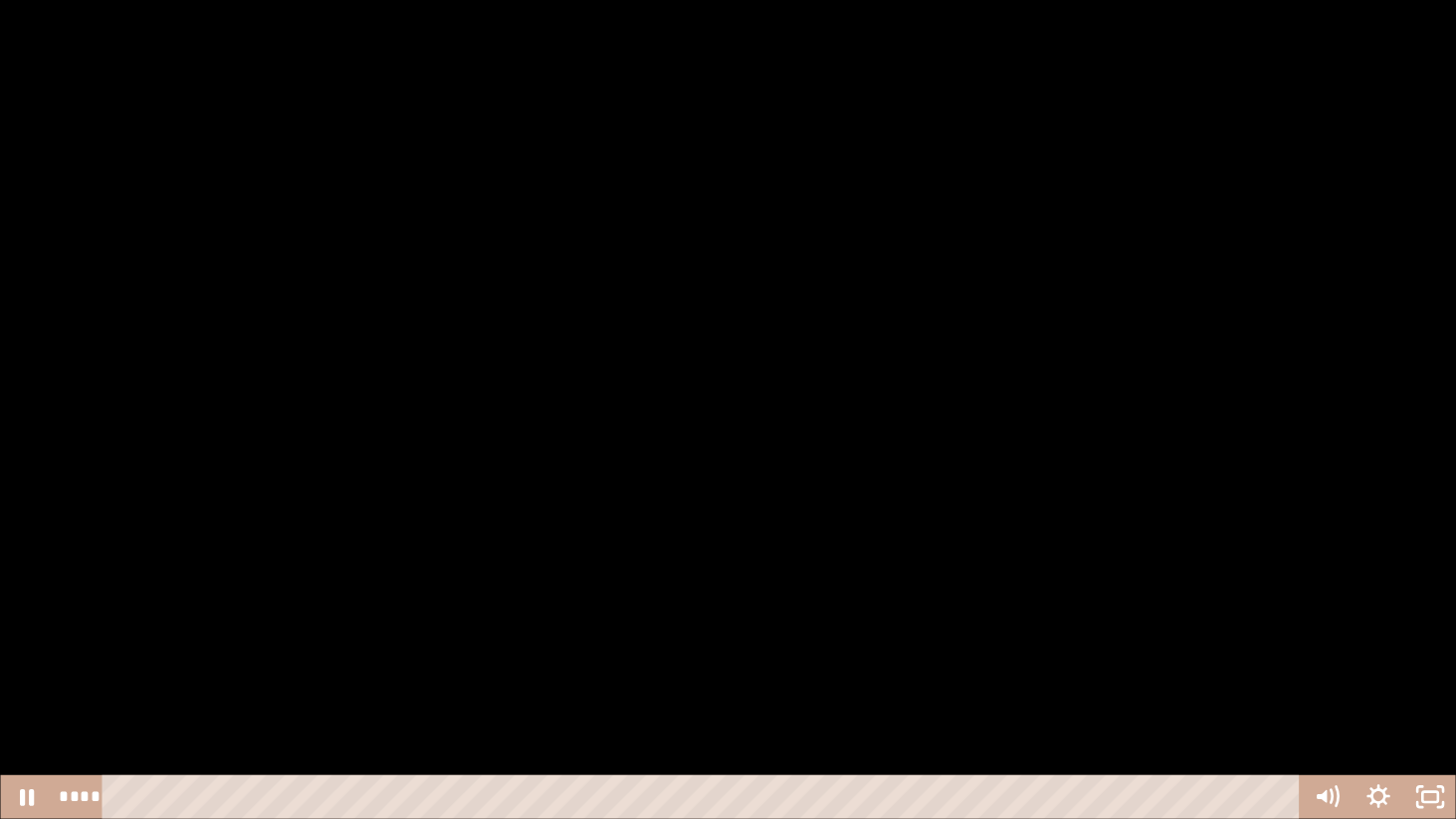 click at bounding box center [728, 409] 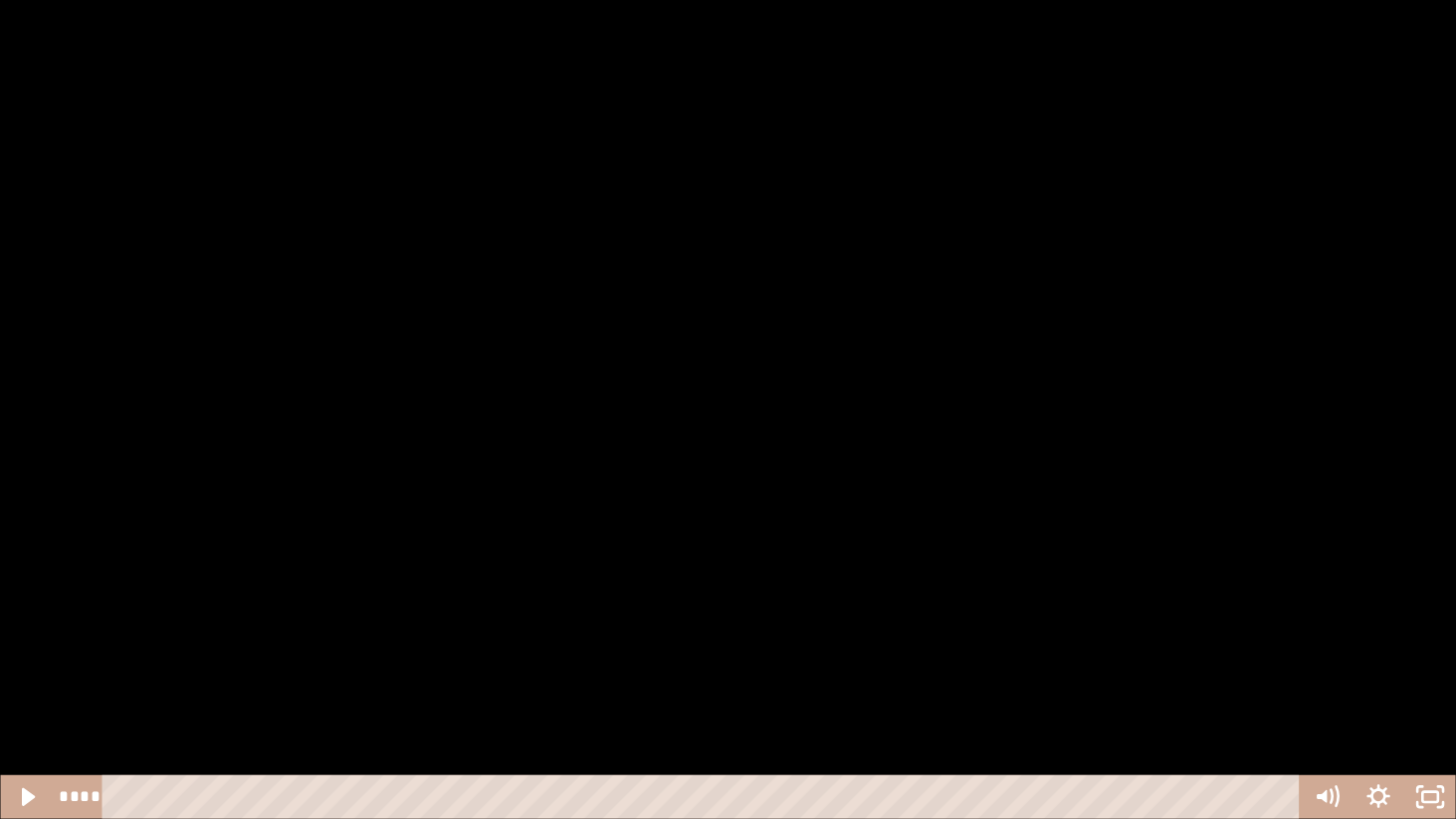 click at bounding box center (728, 409) 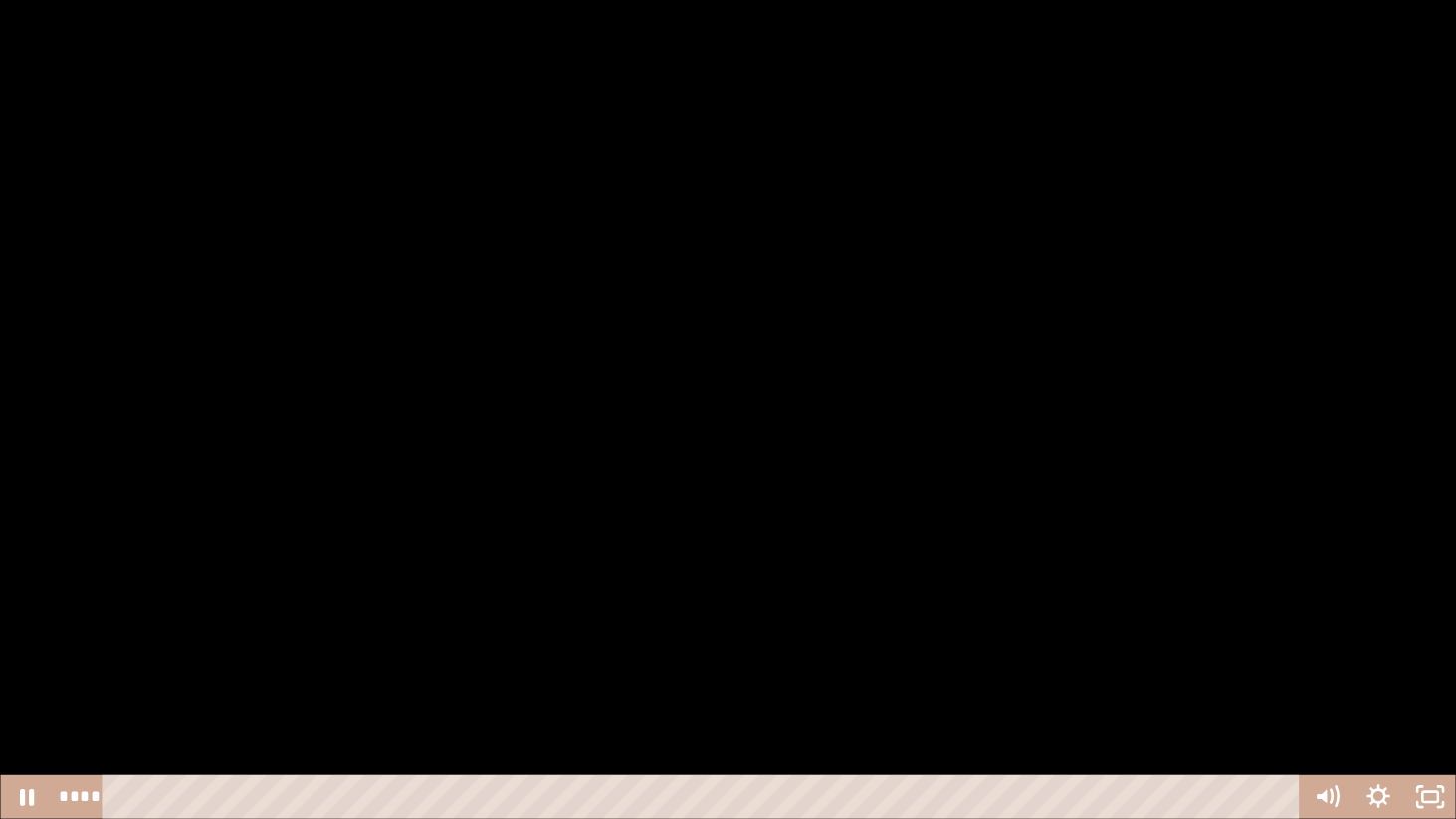 click at bounding box center (728, 409) 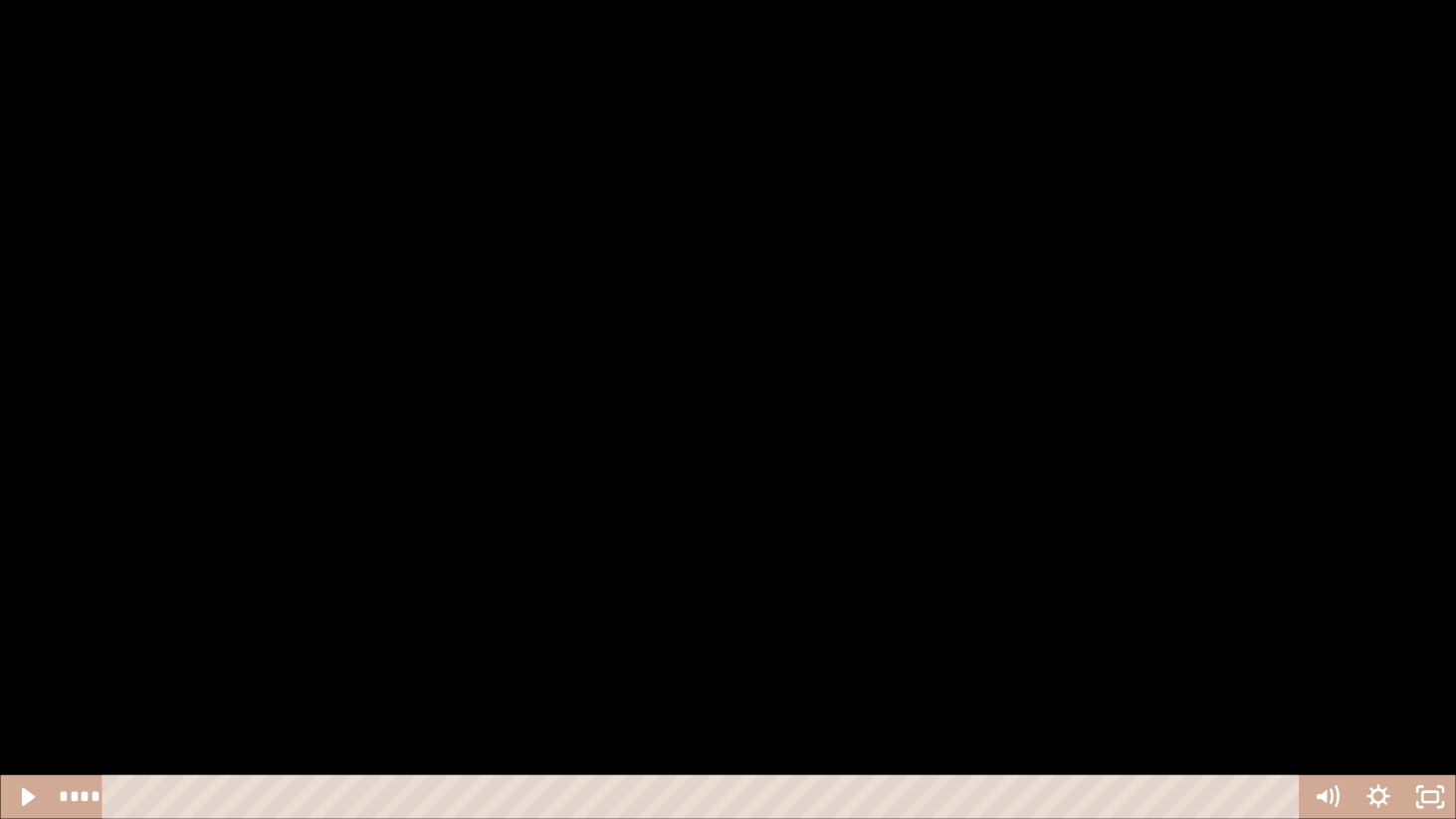 click at bounding box center [728, 409] 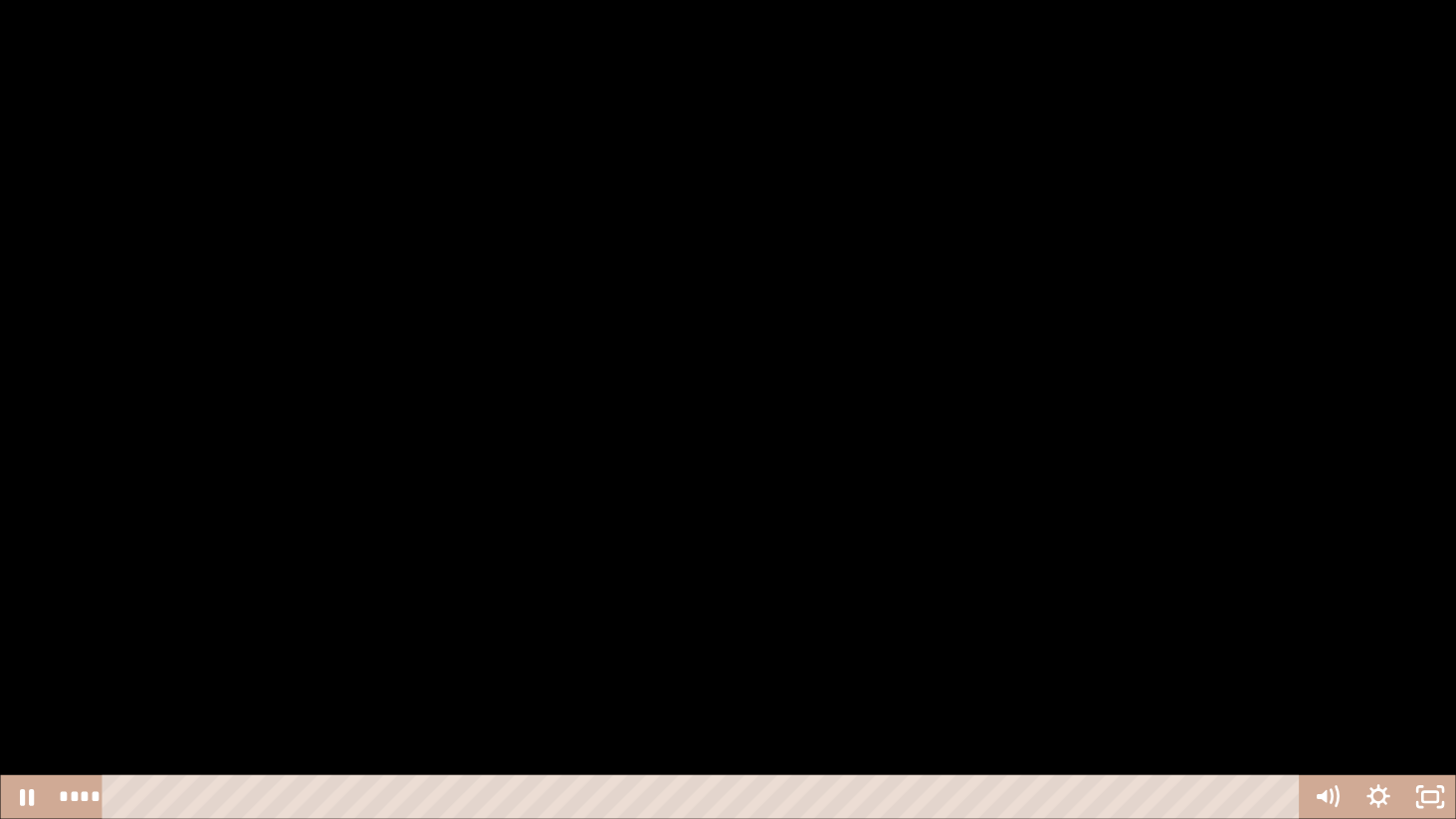 click at bounding box center [728, 409] 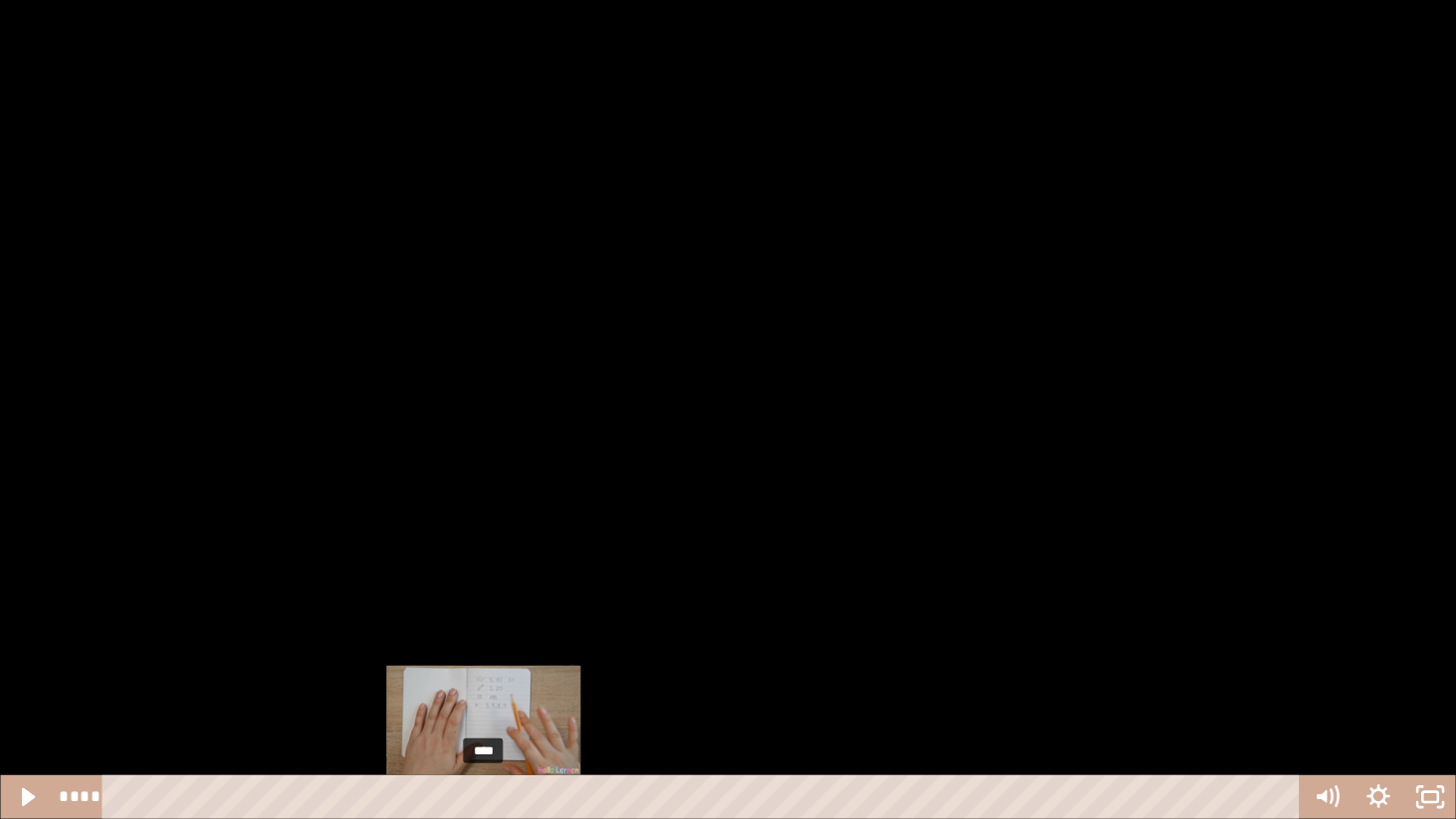 click on "****" at bounding box center (705, 797) 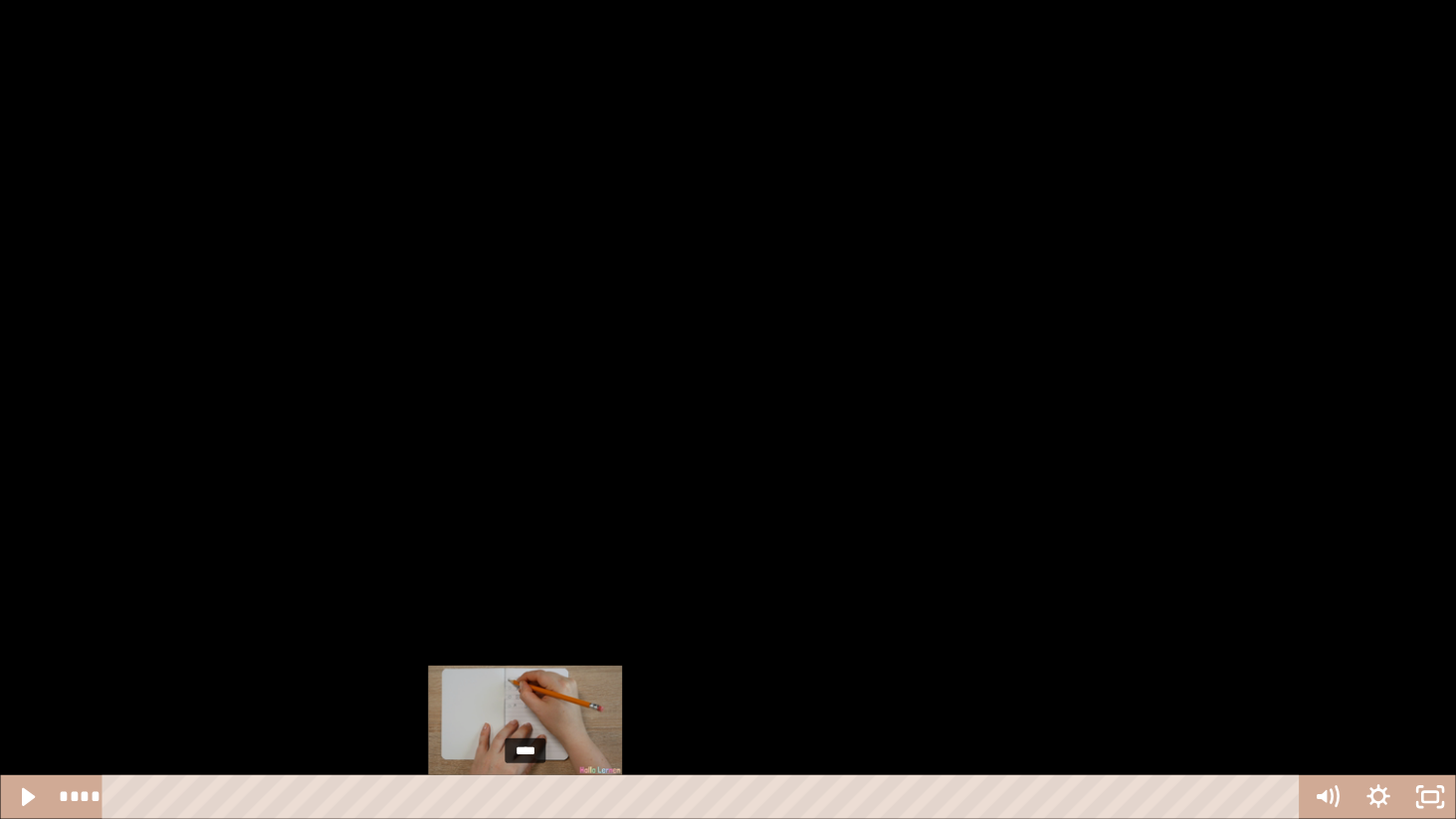 click on "****" at bounding box center [705, 797] 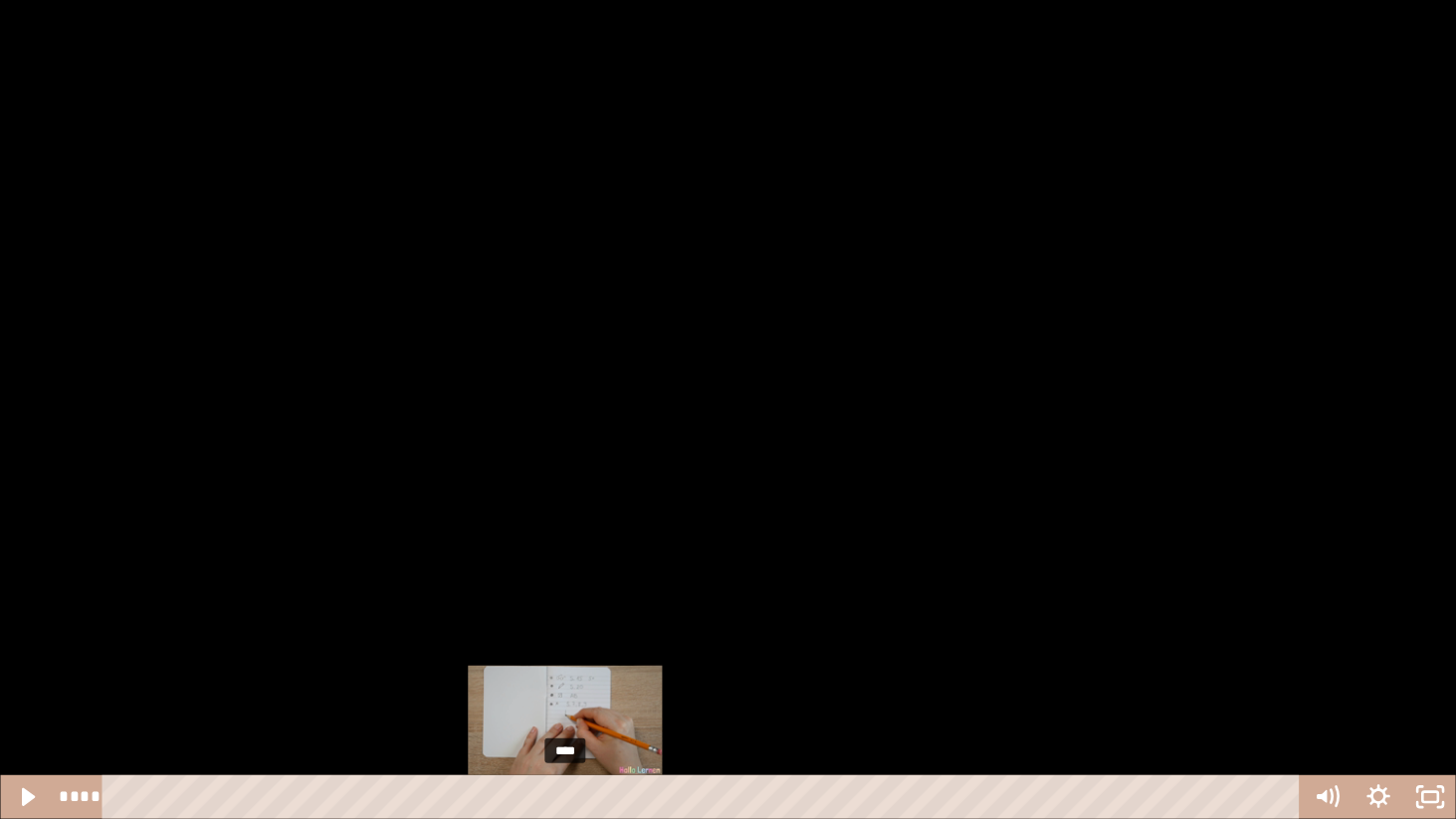 click on "****" at bounding box center (705, 797) 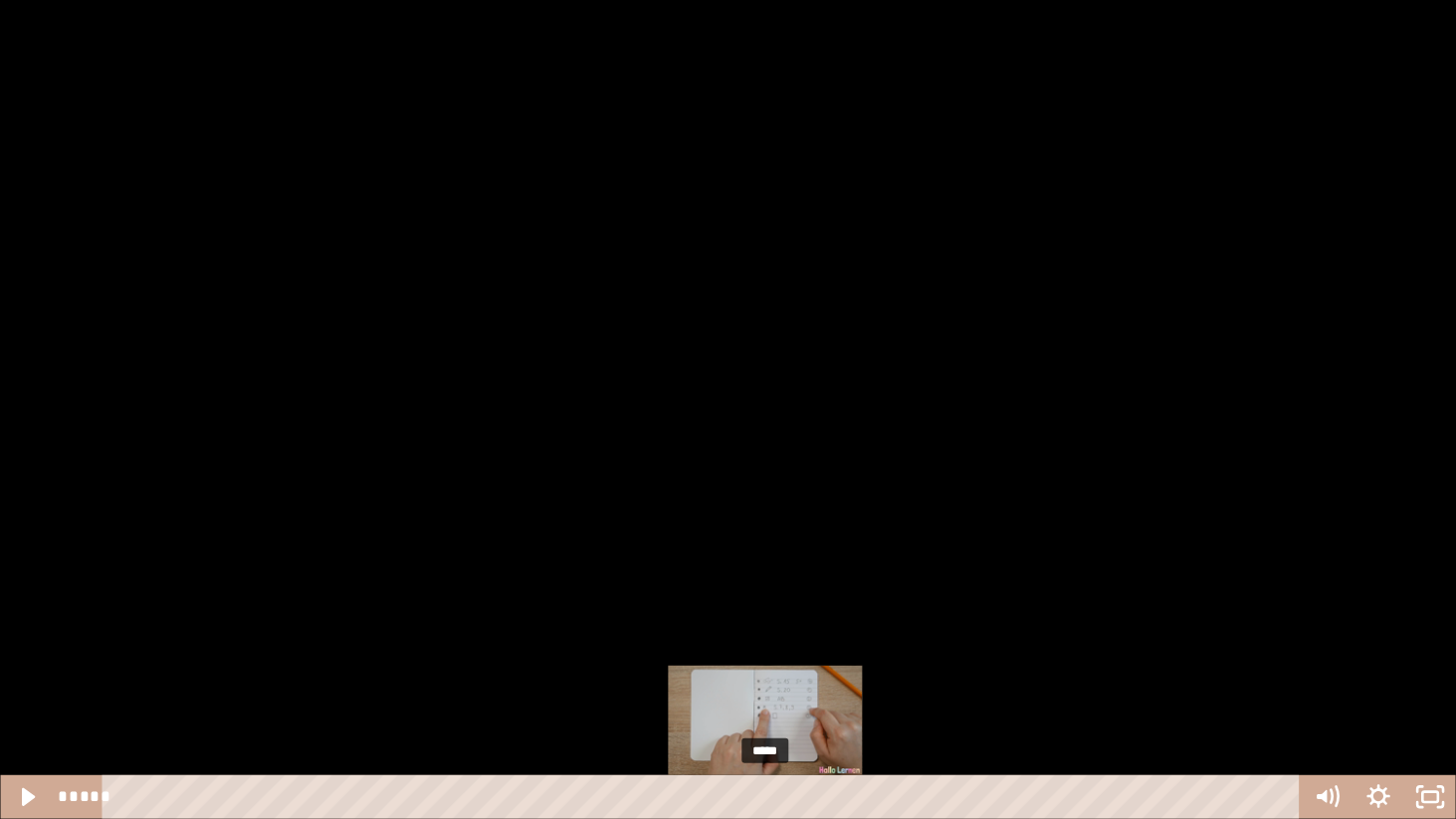 click on "*****" at bounding box center (705, 797) 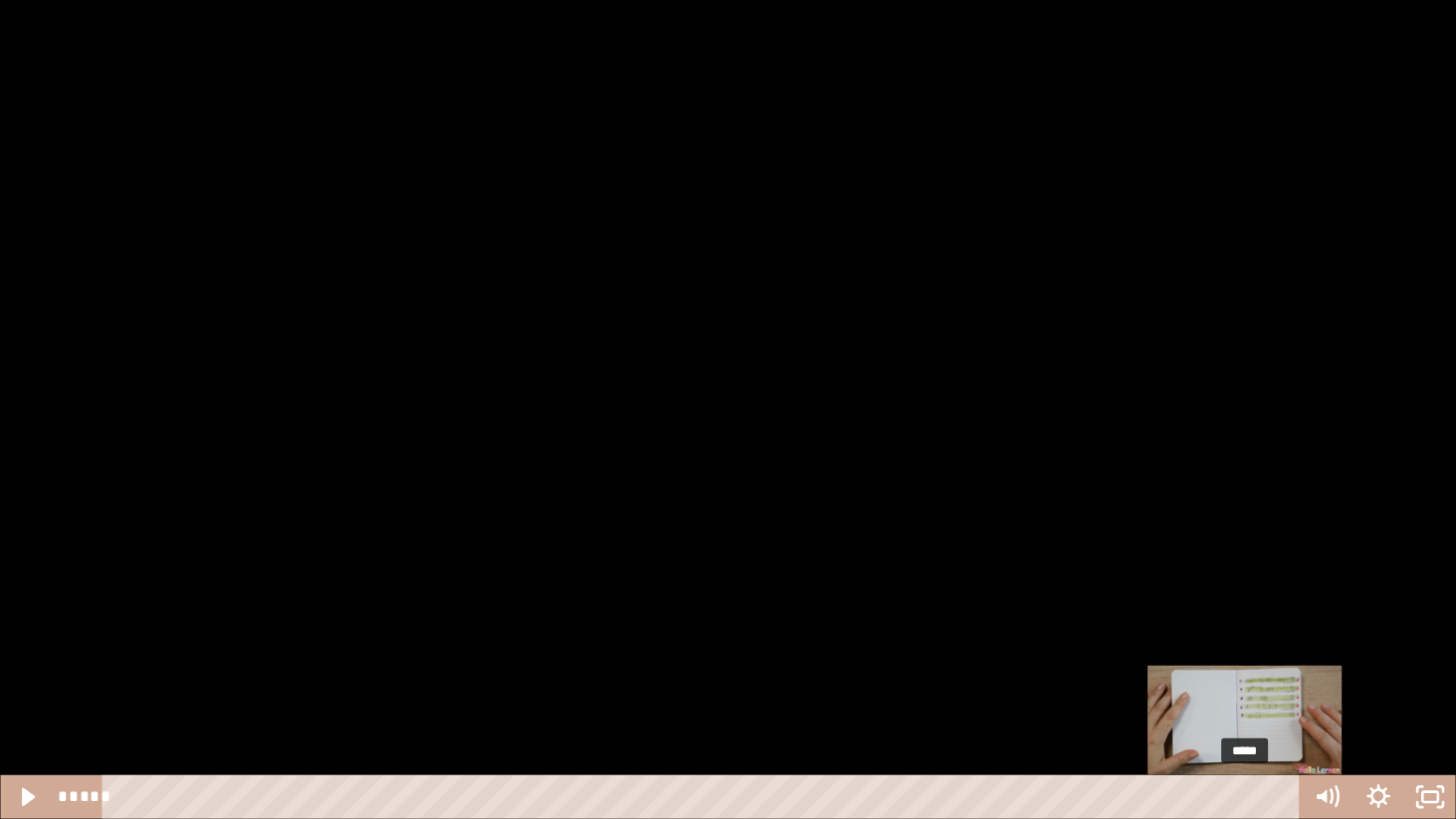click on "*****" at bounding box center (705, 797) 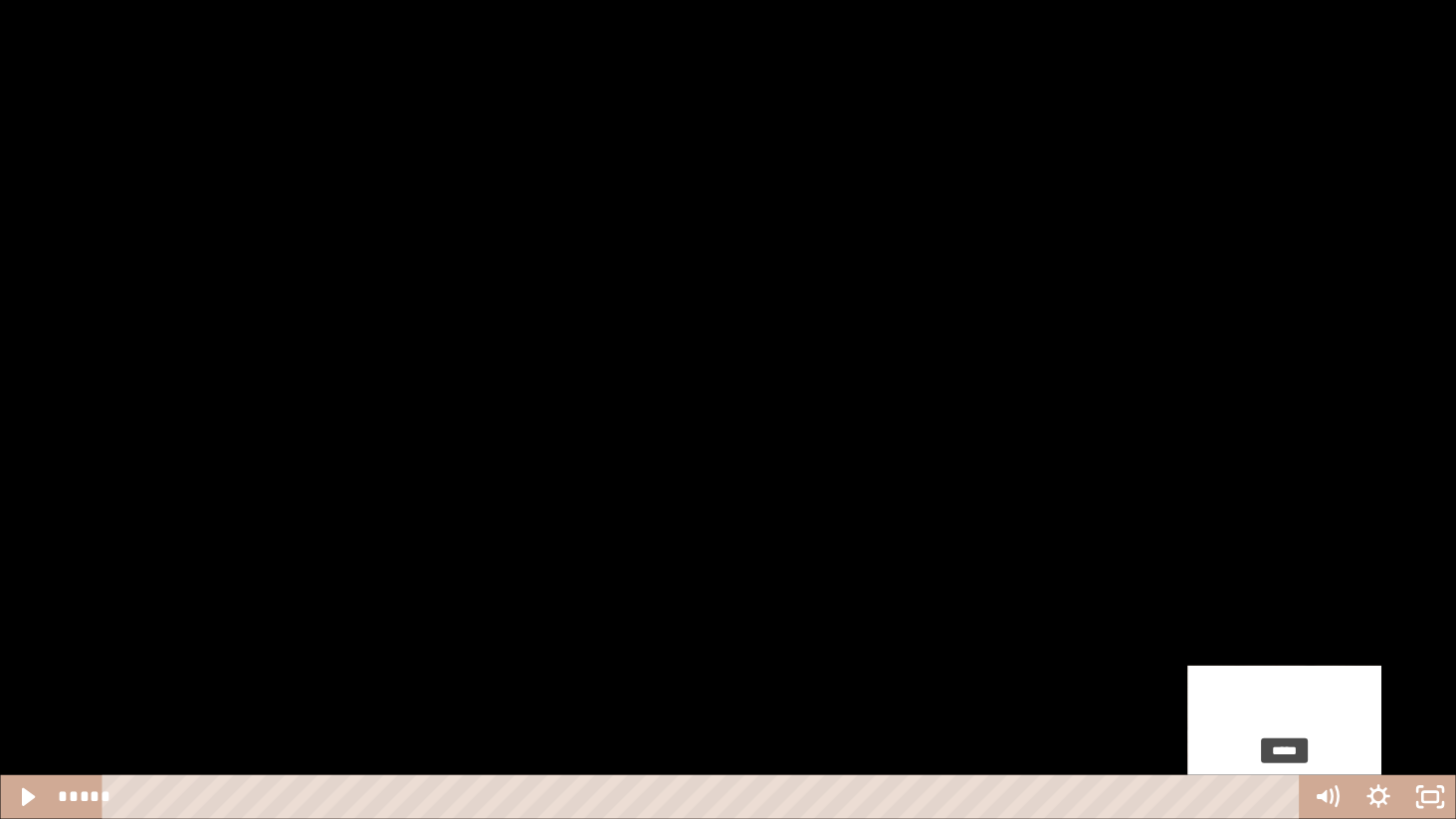 click on "*****" at bounding box center [705, 797] 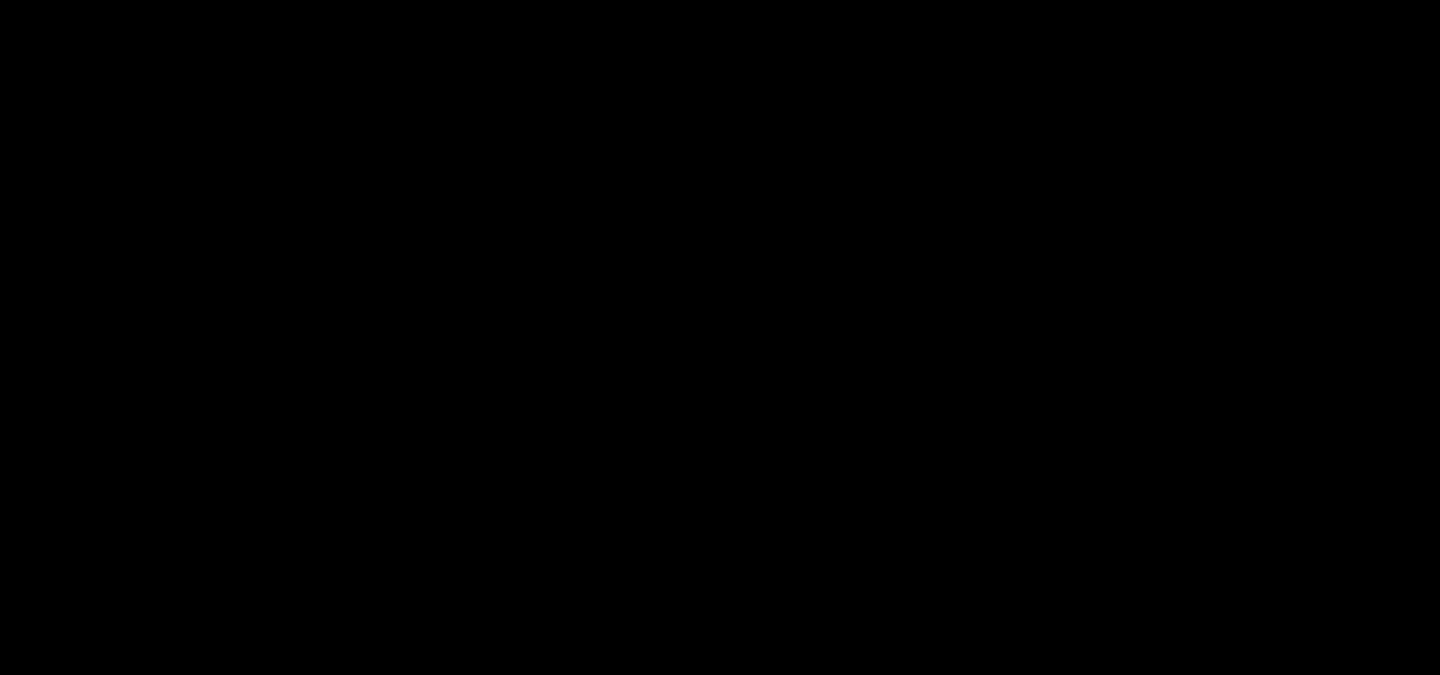 scroll, scrollTop: 1413, scrollLeft: 0, axis: vertical 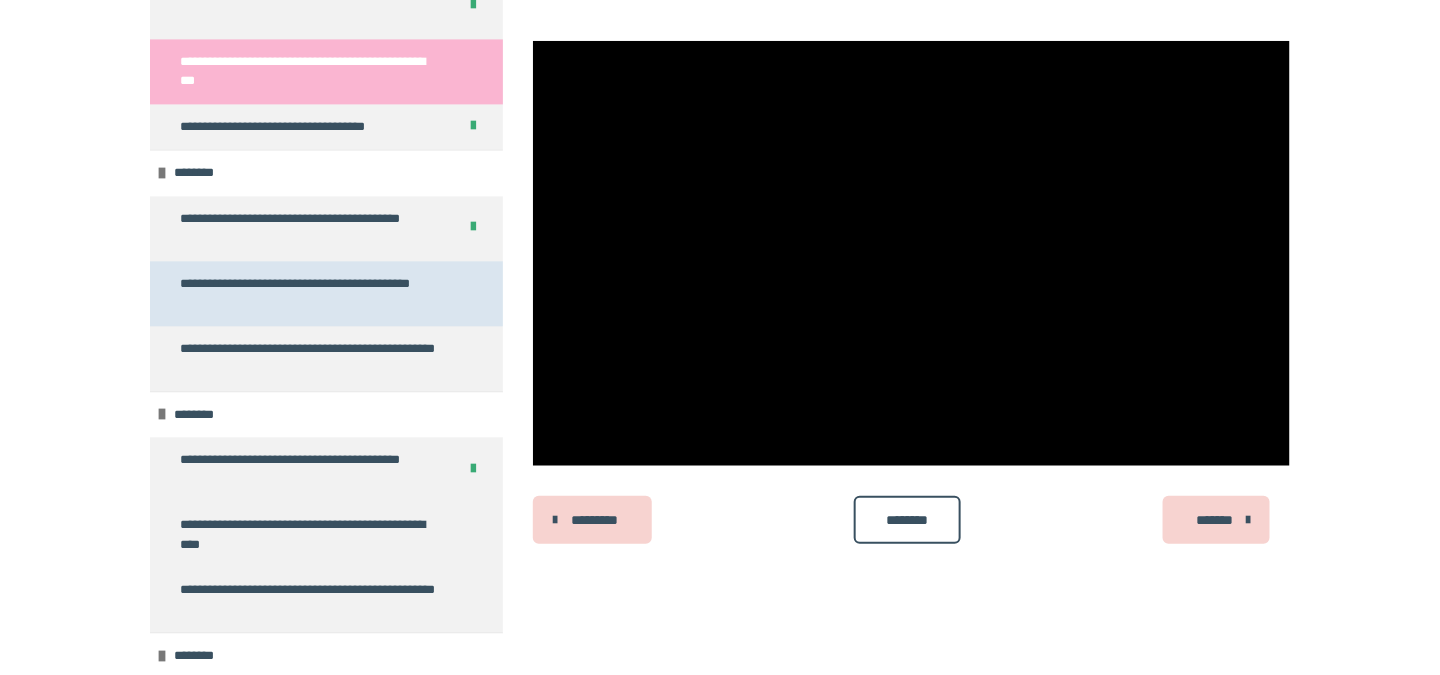 click on "**********" at bounding box center [311, 293] 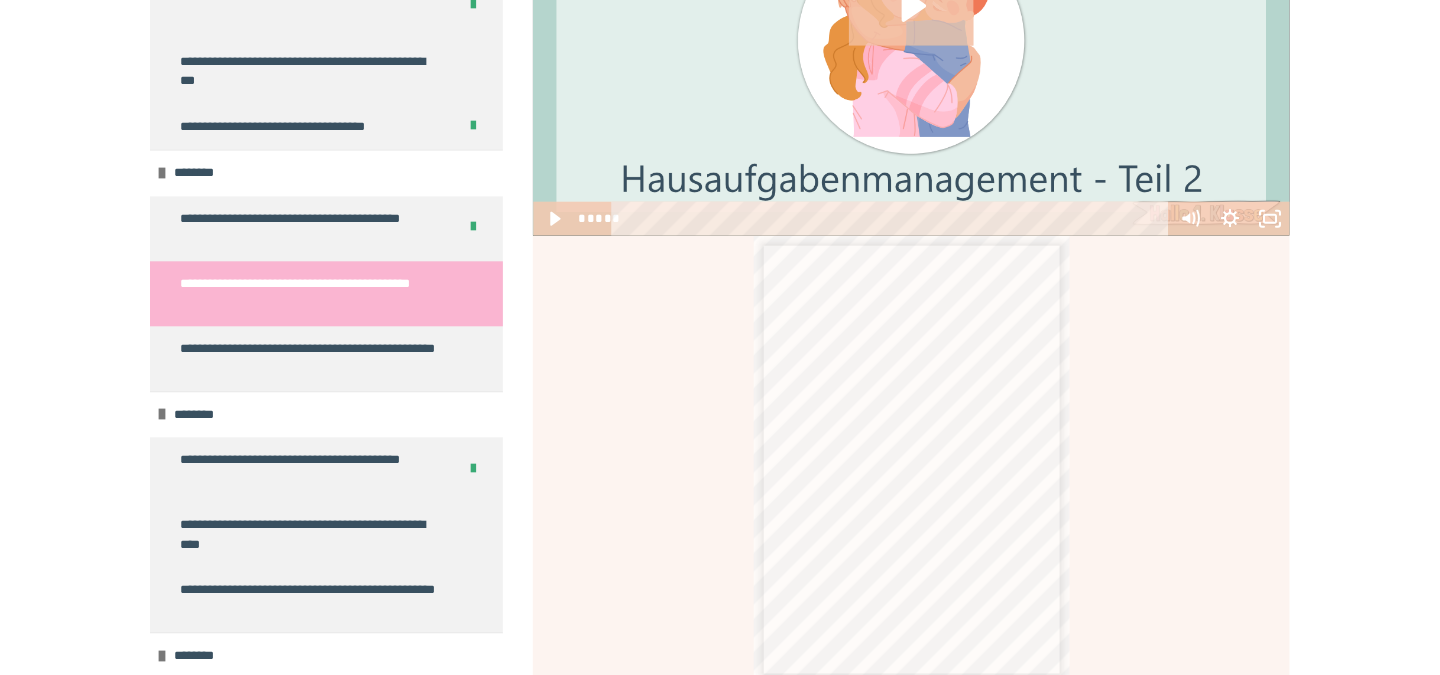 scroll, scrollTop: 577, scrollLeft: 0, axis: vertical 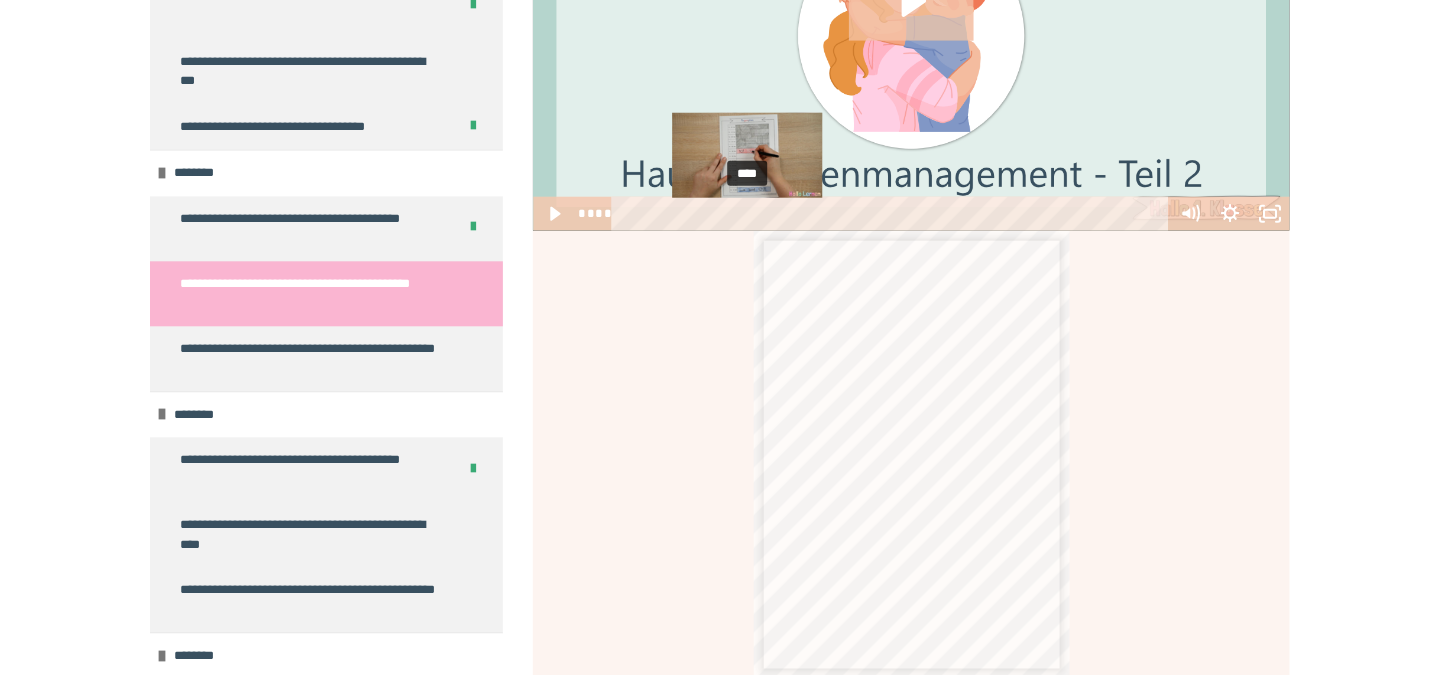 click on "****" at bounding box center (893, 214) 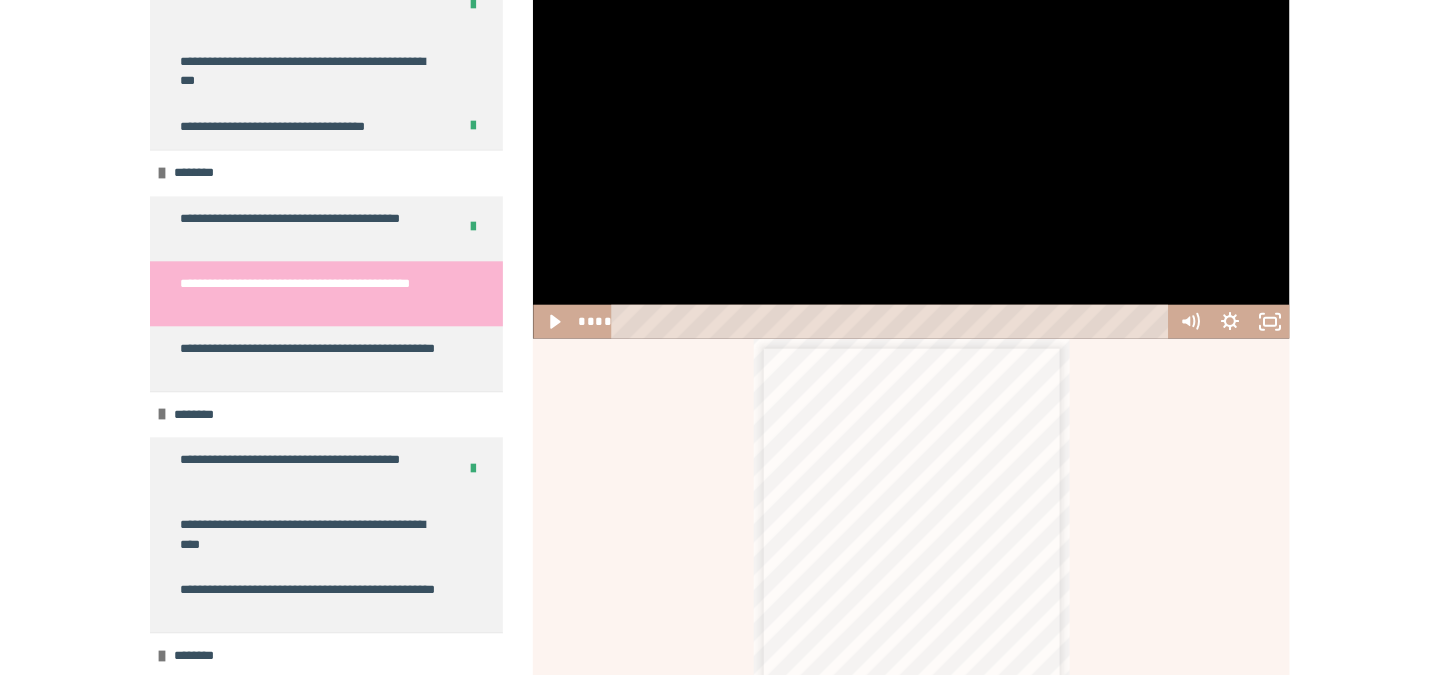 scroll, scrollTop: 498, scrollLeft: 0, axis: vertical 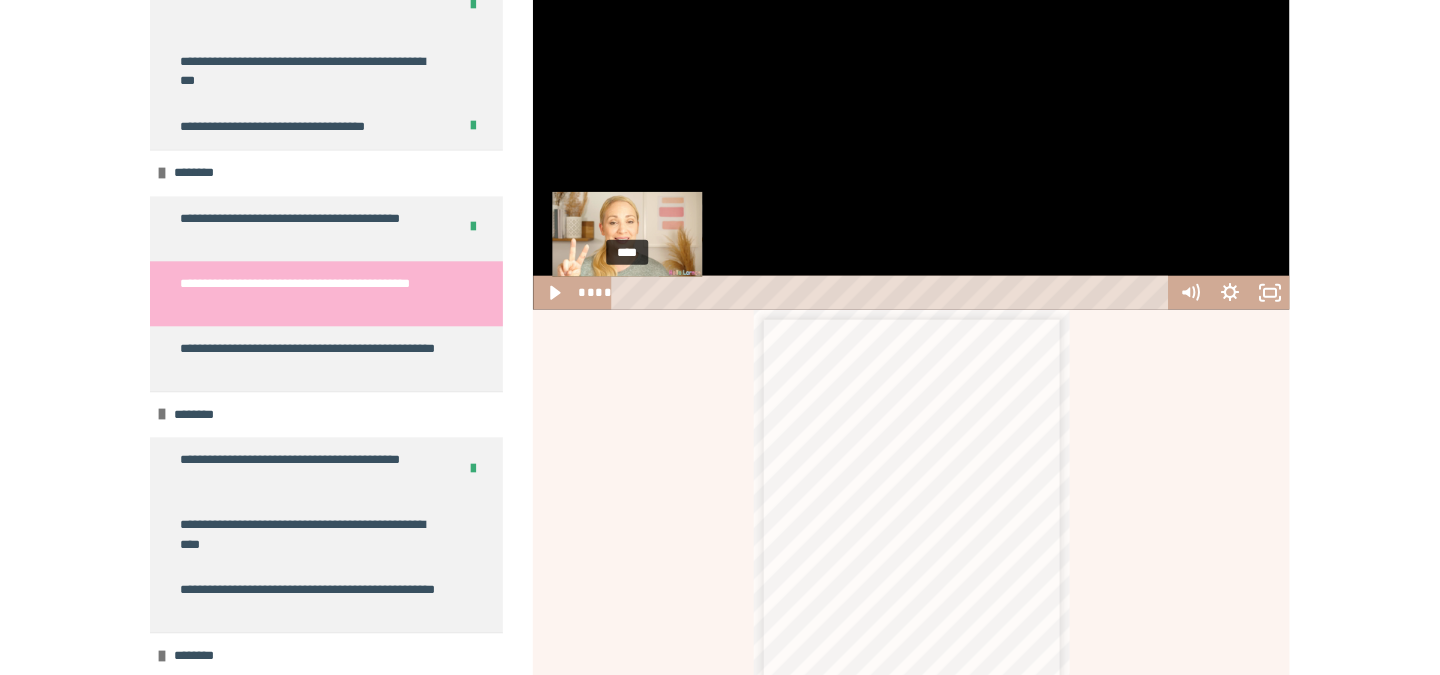 click on "****" at bounding box center (893, 293) 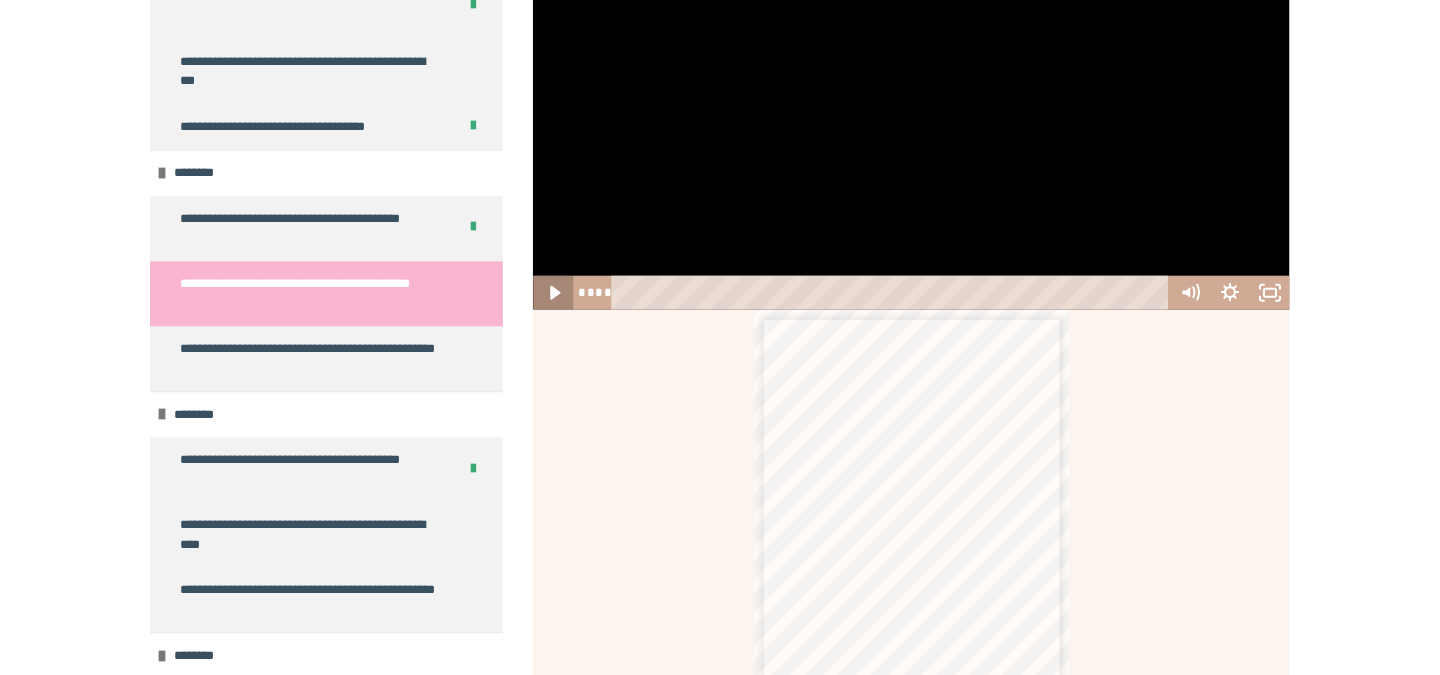 click 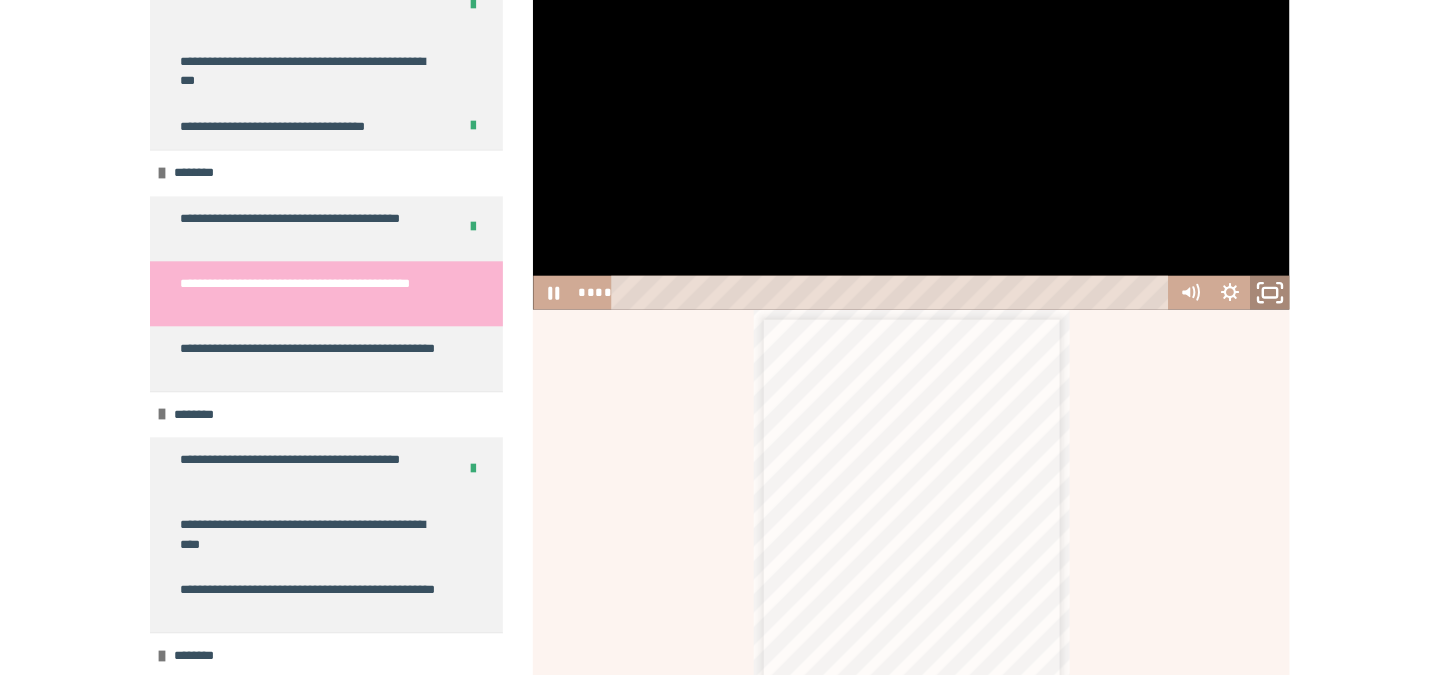 click 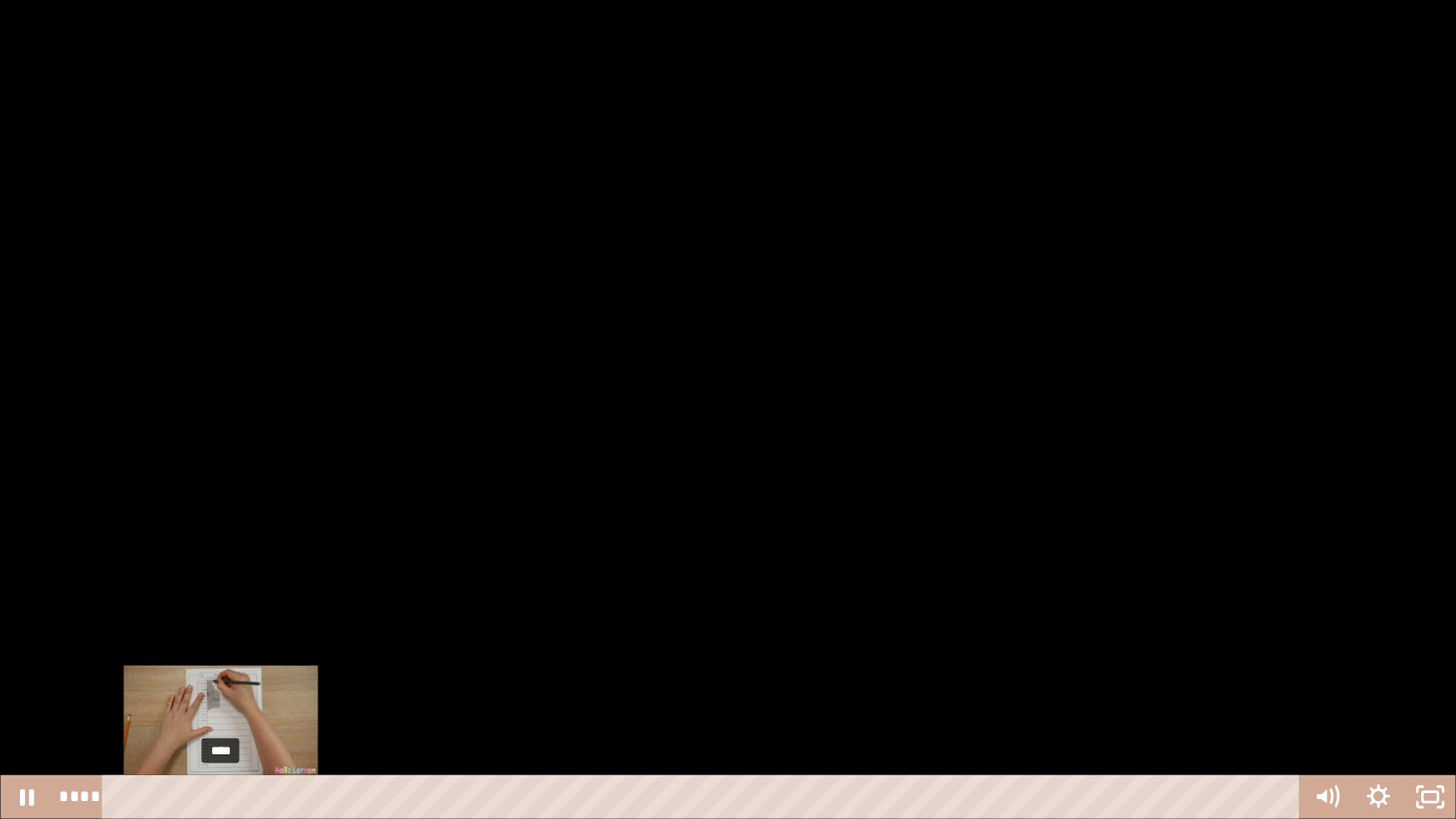 click on "****" at bounding box center [705, 797] 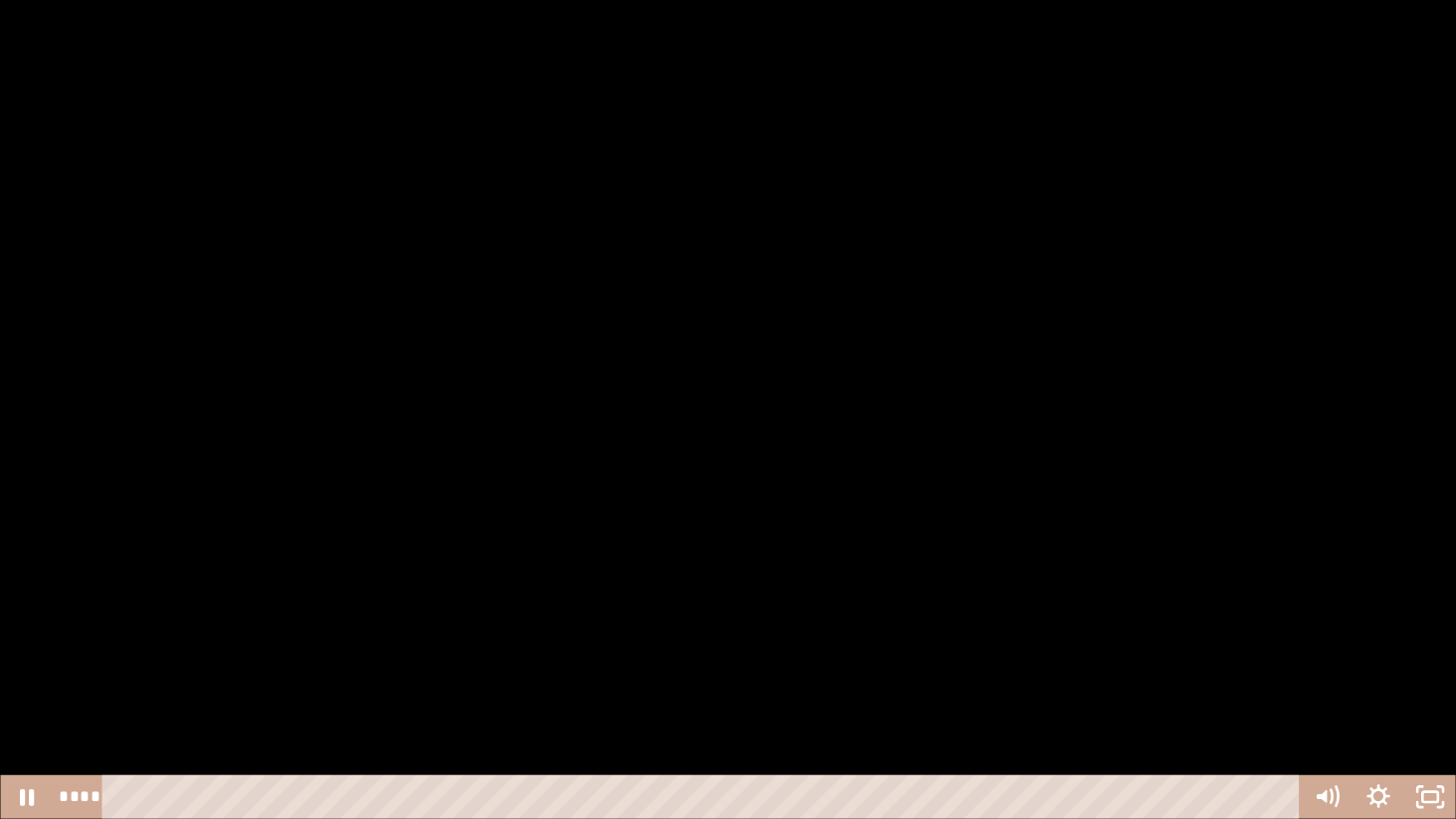 click at bounding box center [728, 409] 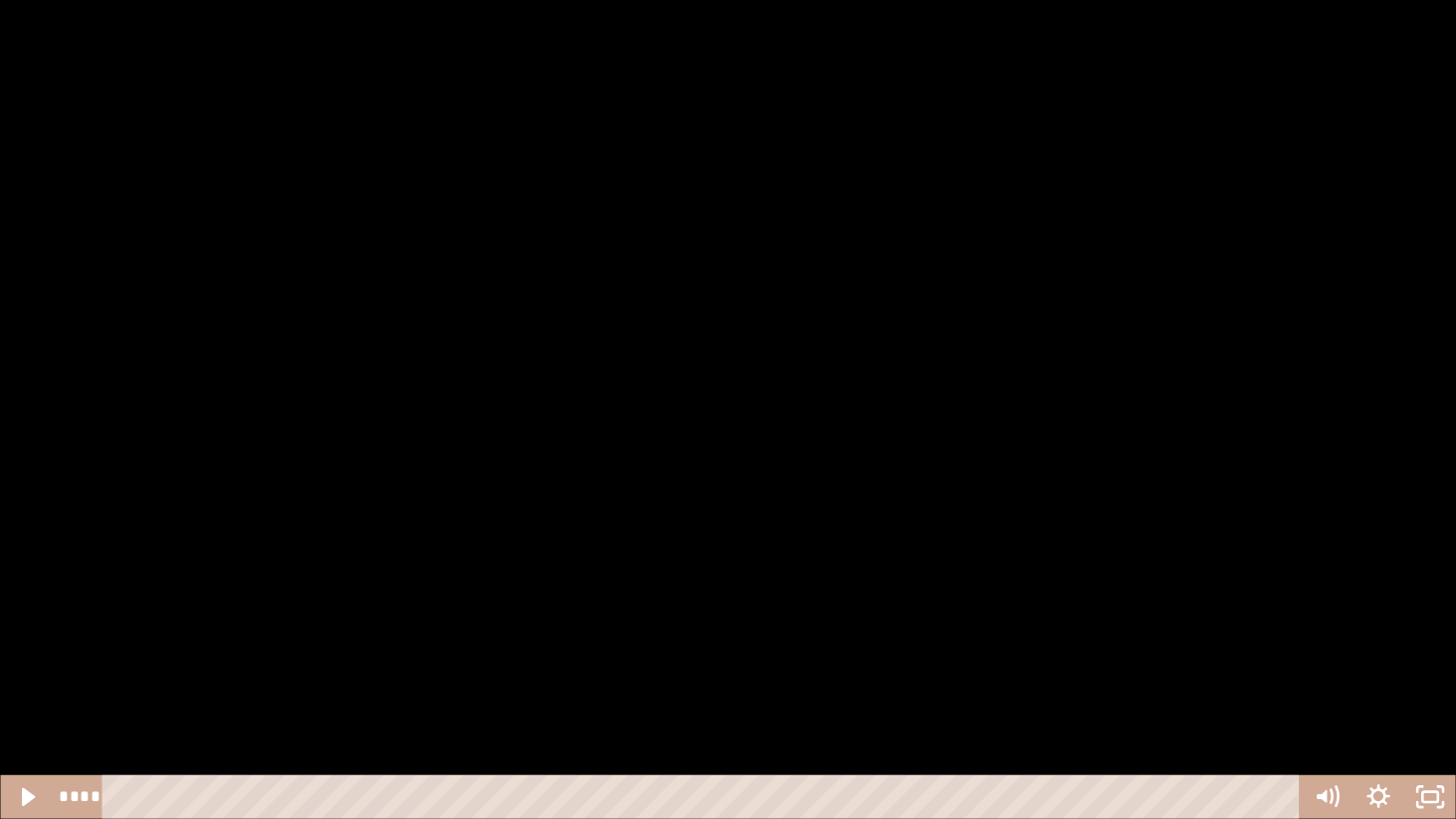 click at bounding box center [728, 409] 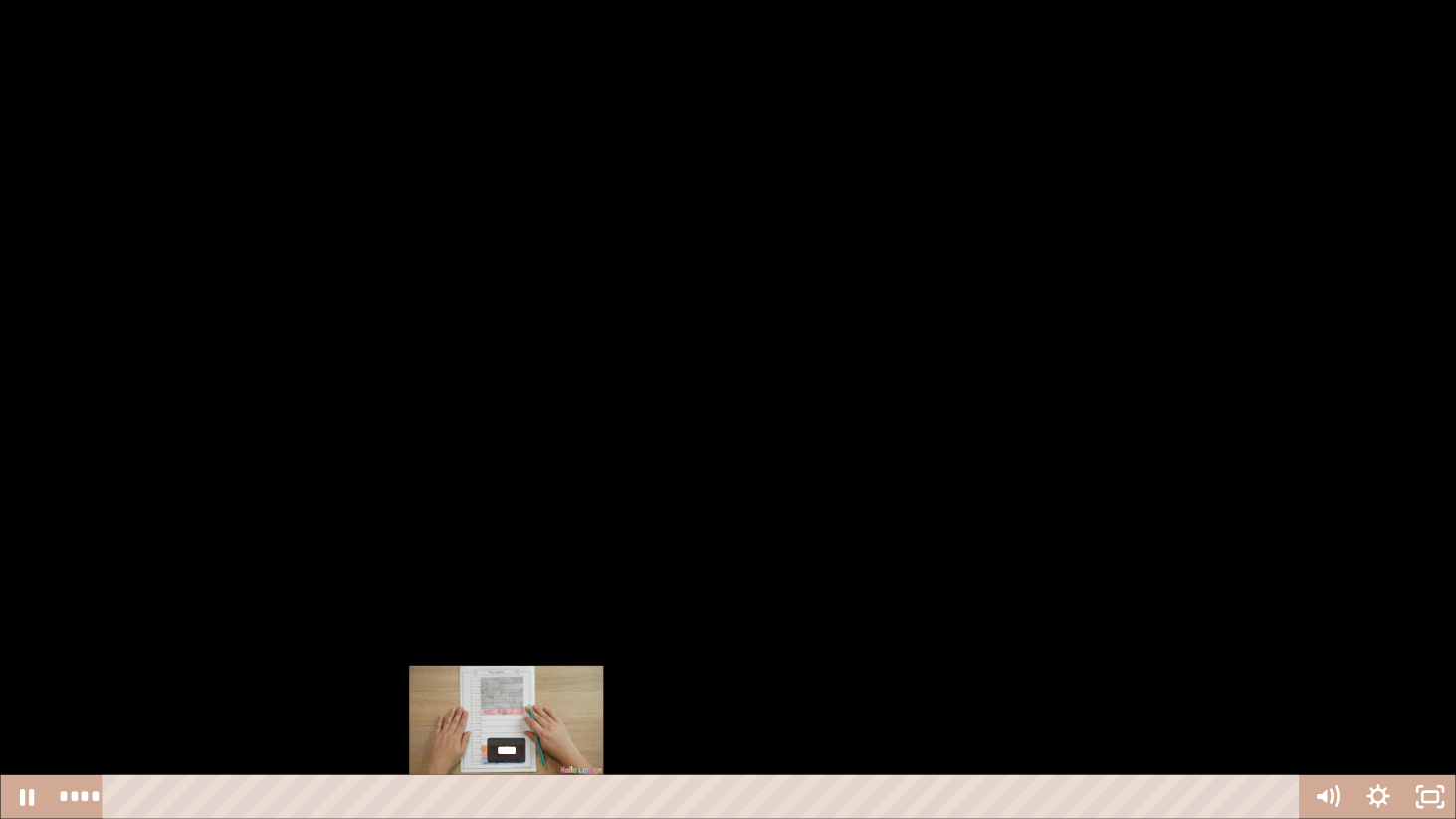 click on "****" at bounding box center (705, 797) 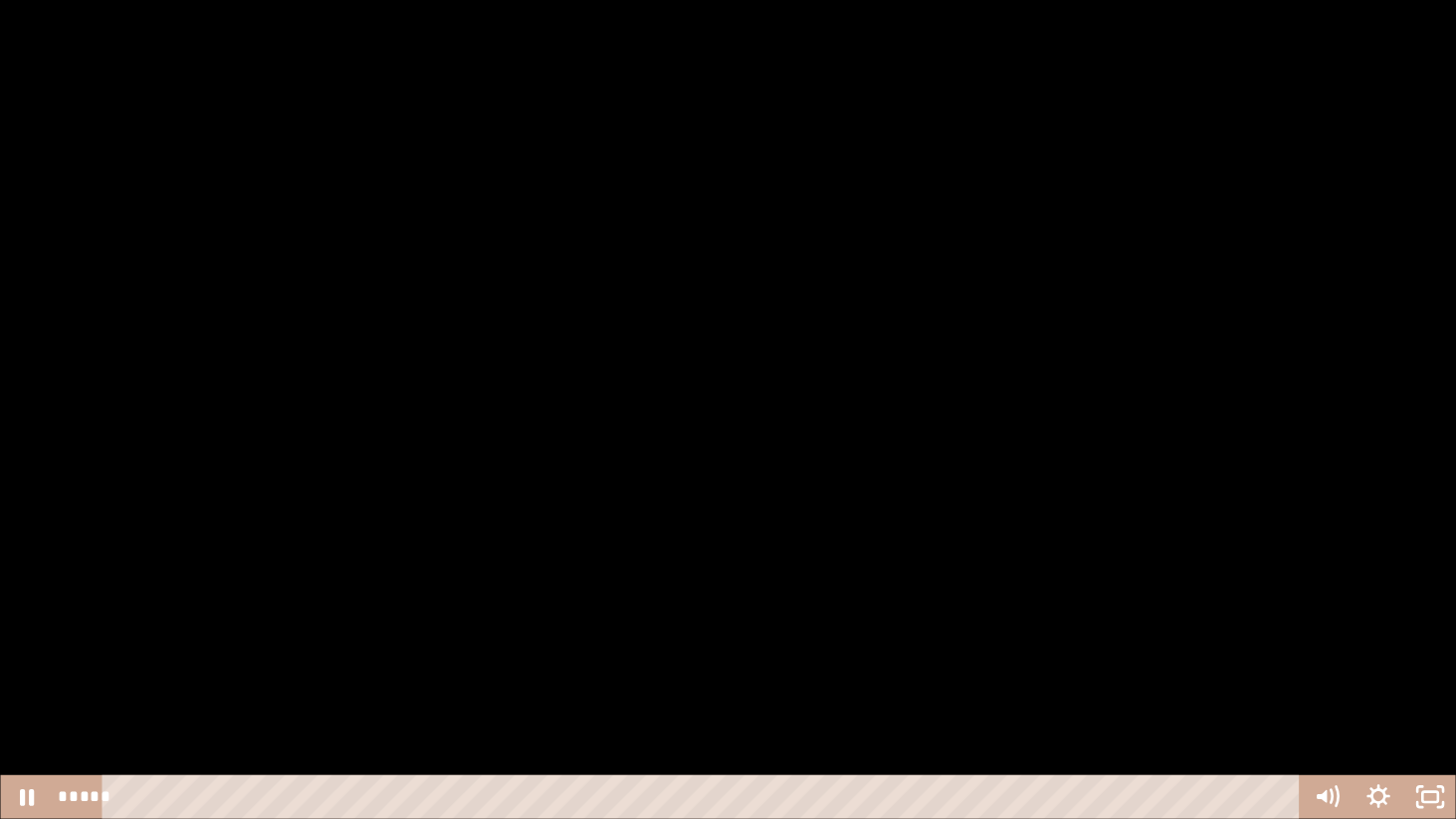 click at bounding box center (728, 409) 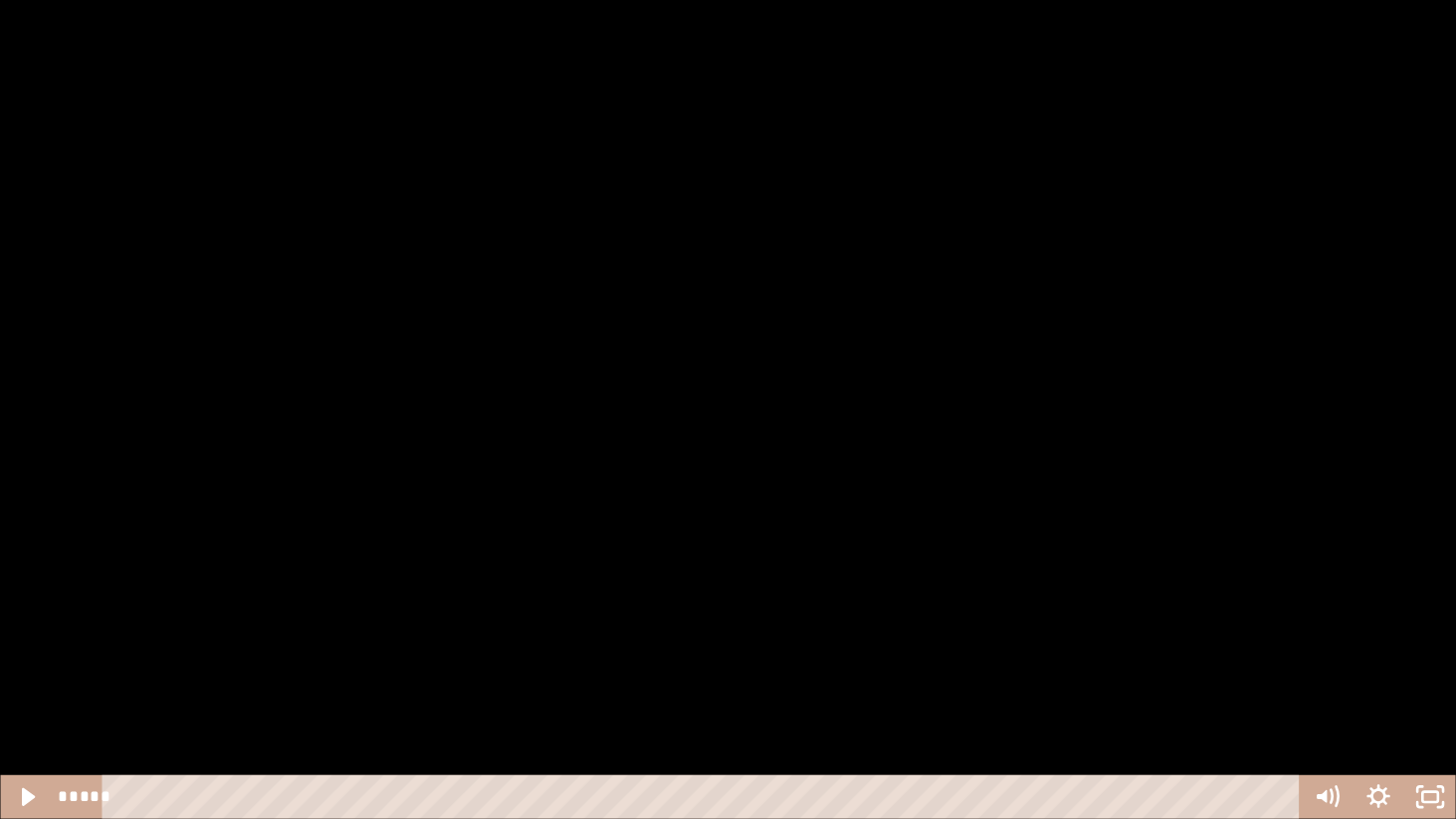 click at bounding box center [728, 409] 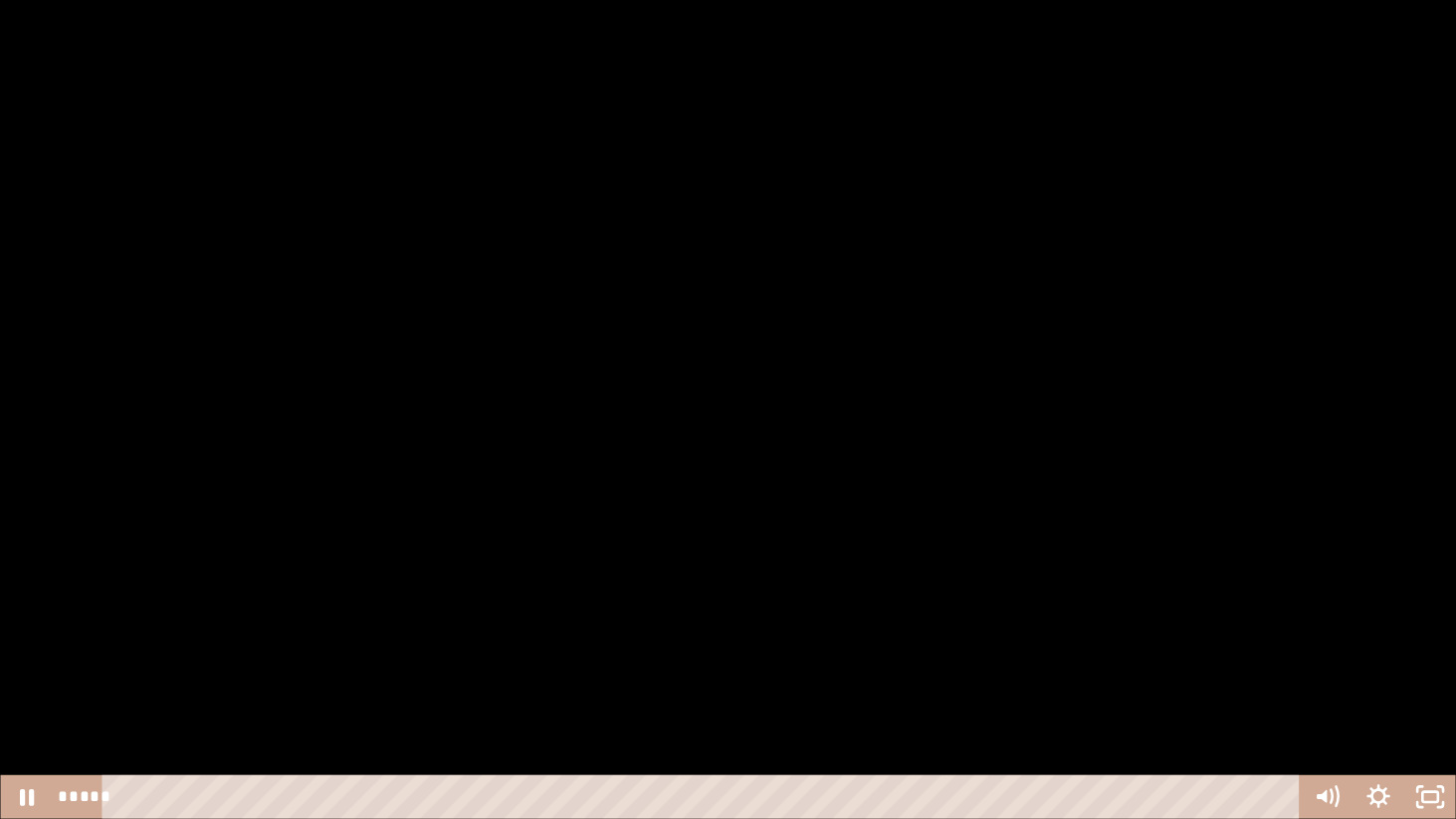 drag, startPoint x: 1455, startPoint y: 34, endPoint x: 0, endPoint y: 277, distance: 1475.1522 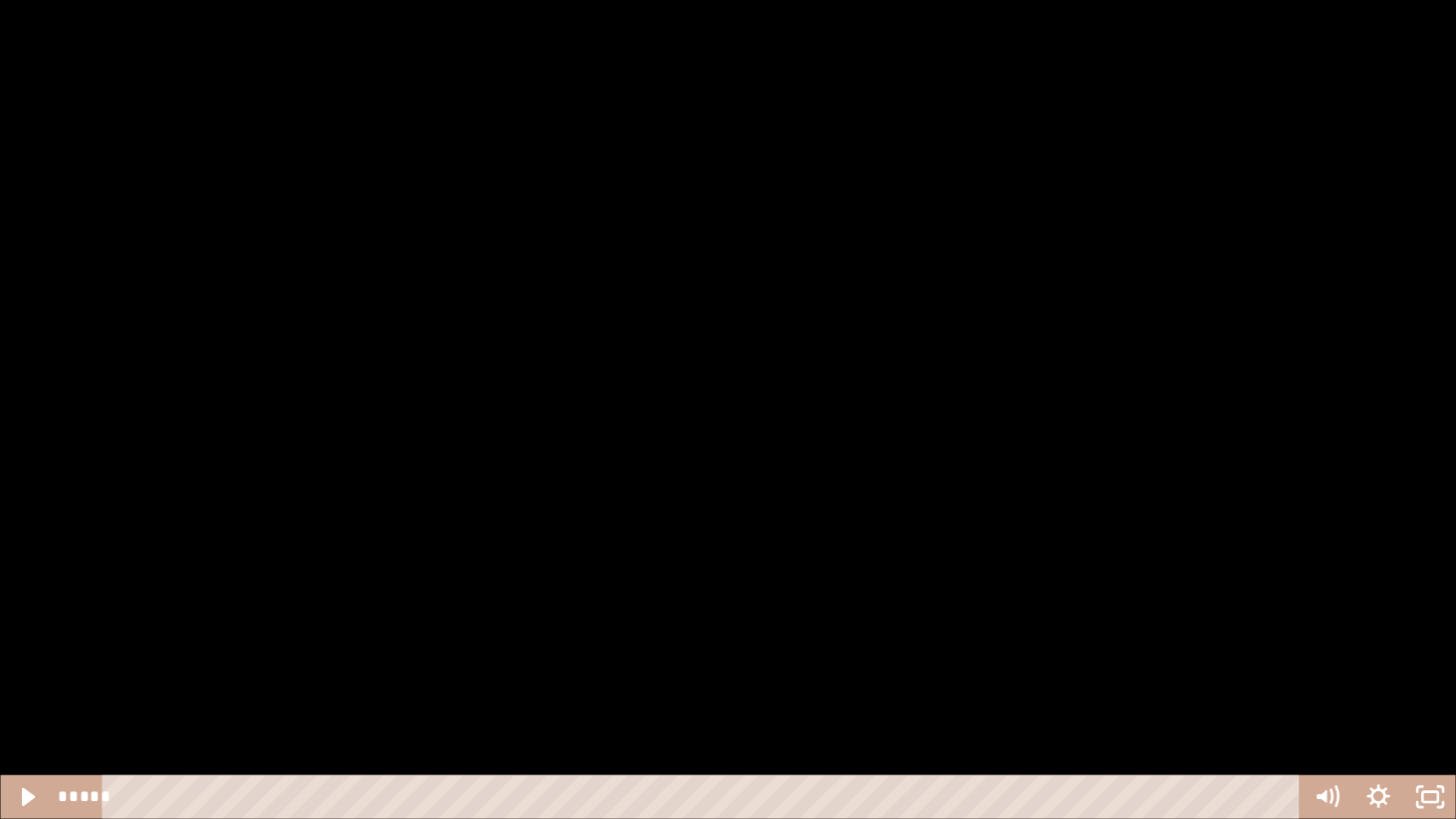click at bounding box center [728, 409] 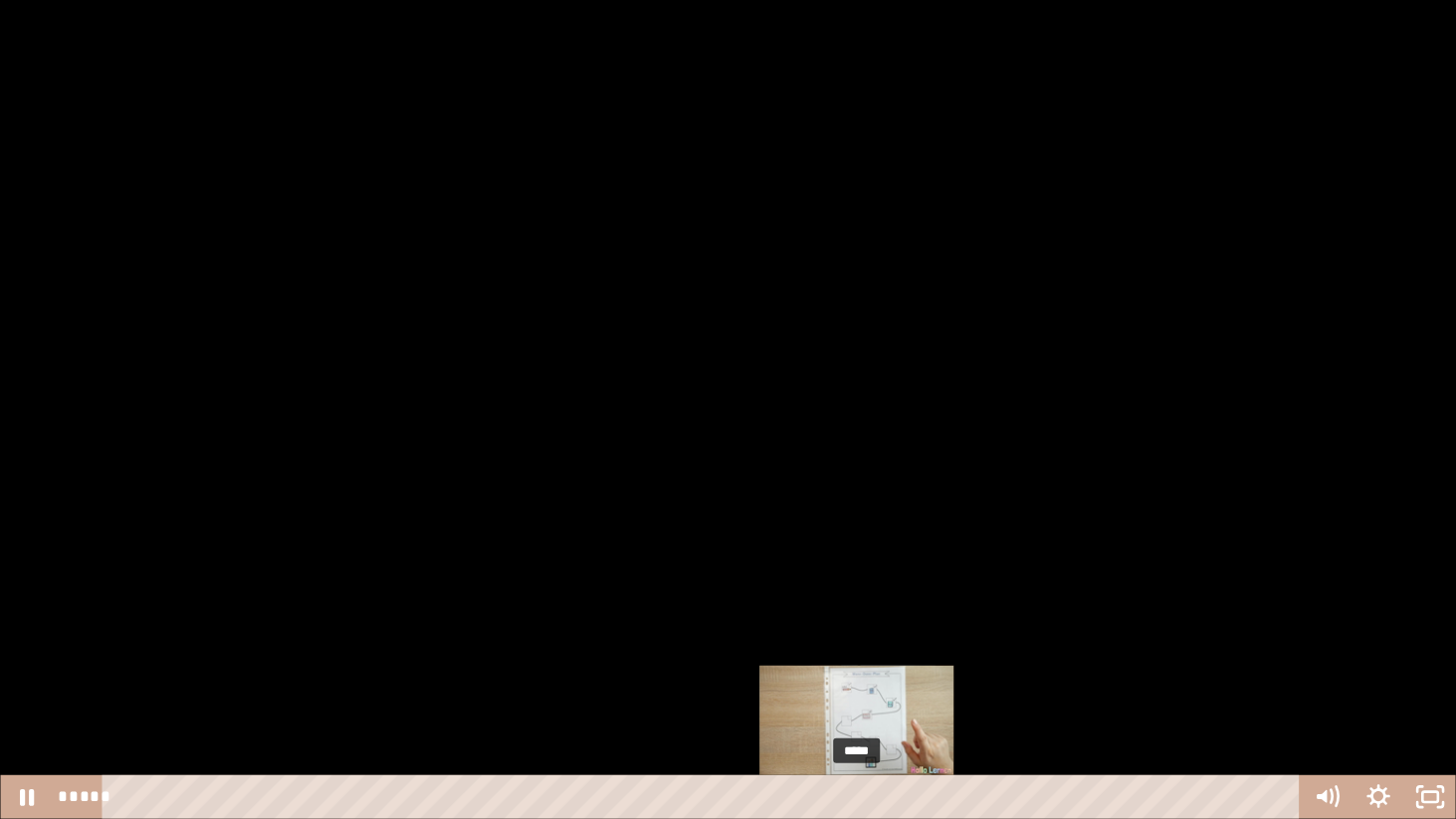 click on "*****" at bounding box center [705, 797] 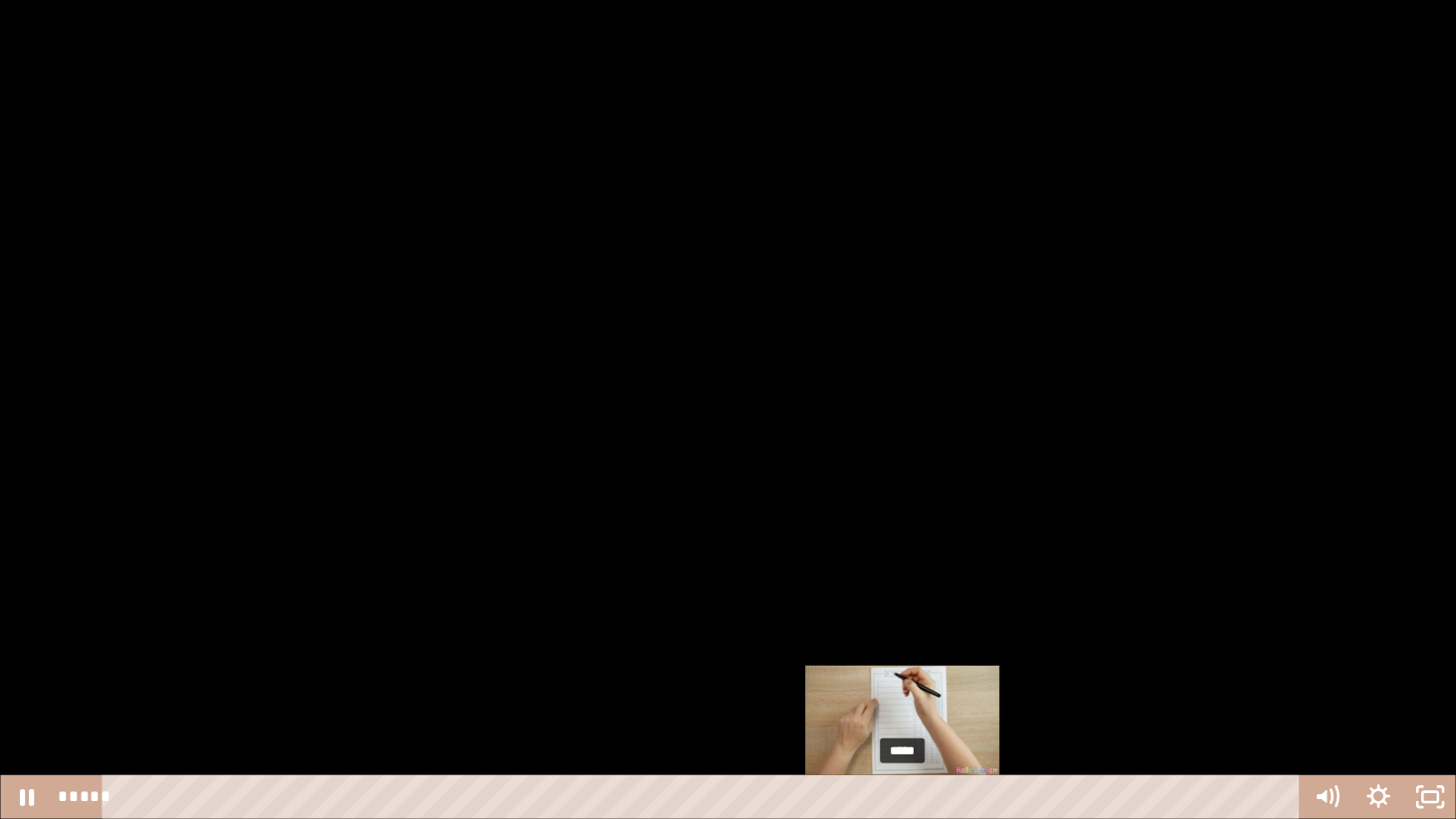 click on "*****" at bounding box center (705, 797) 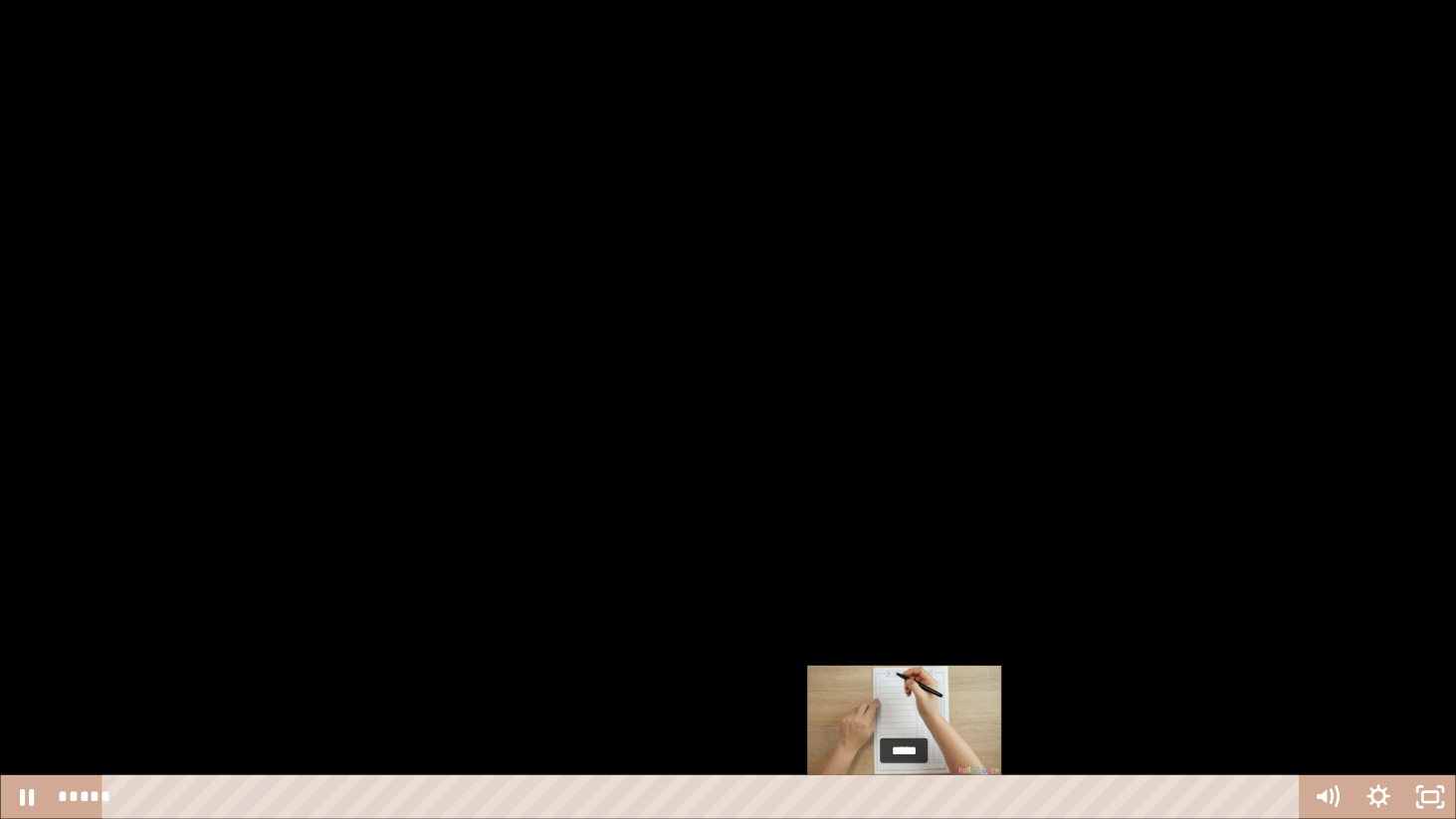 click on "*****" at bounding box center [705, 797] 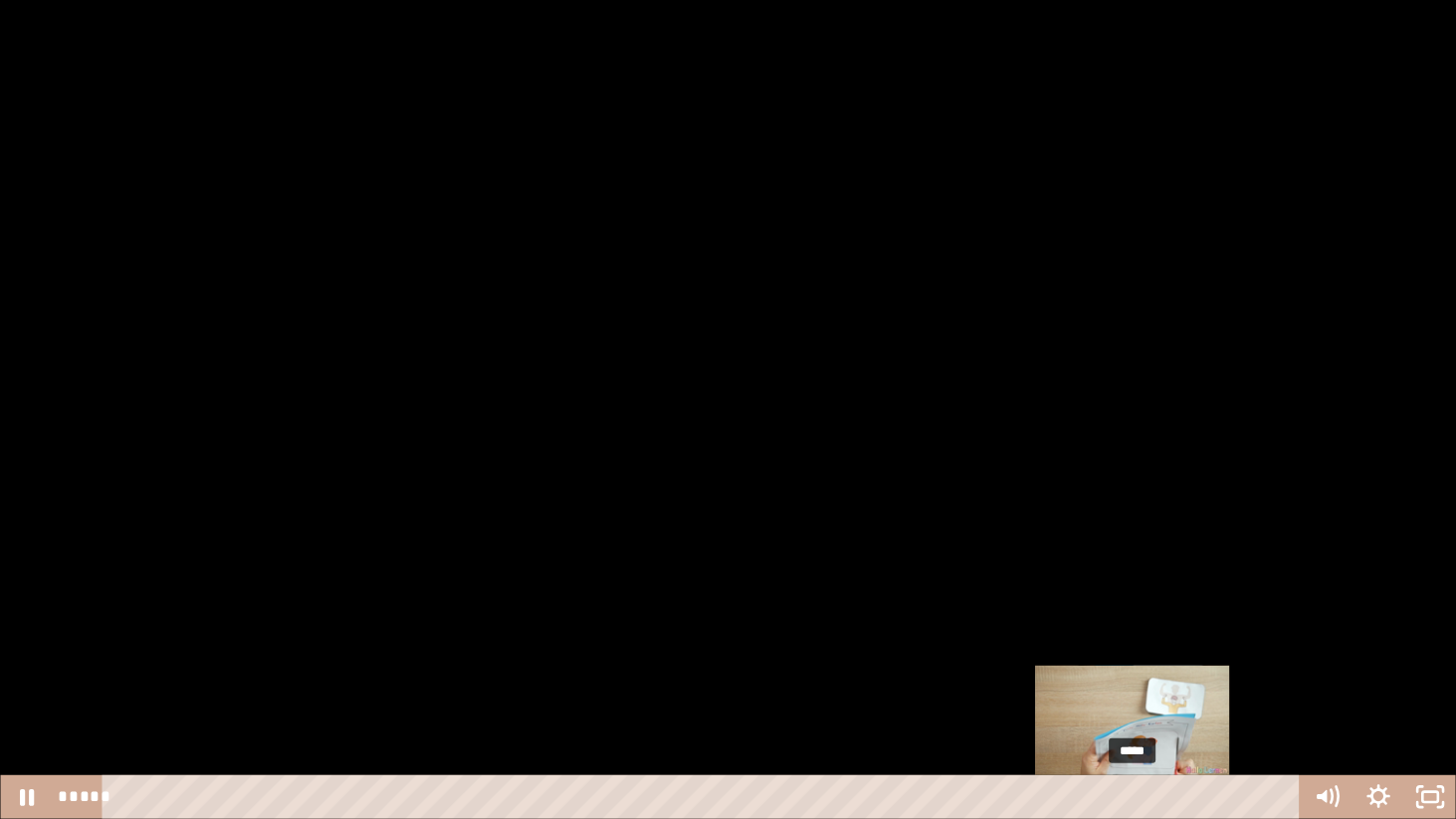 click on "*****" at bounding box center [705, 797] 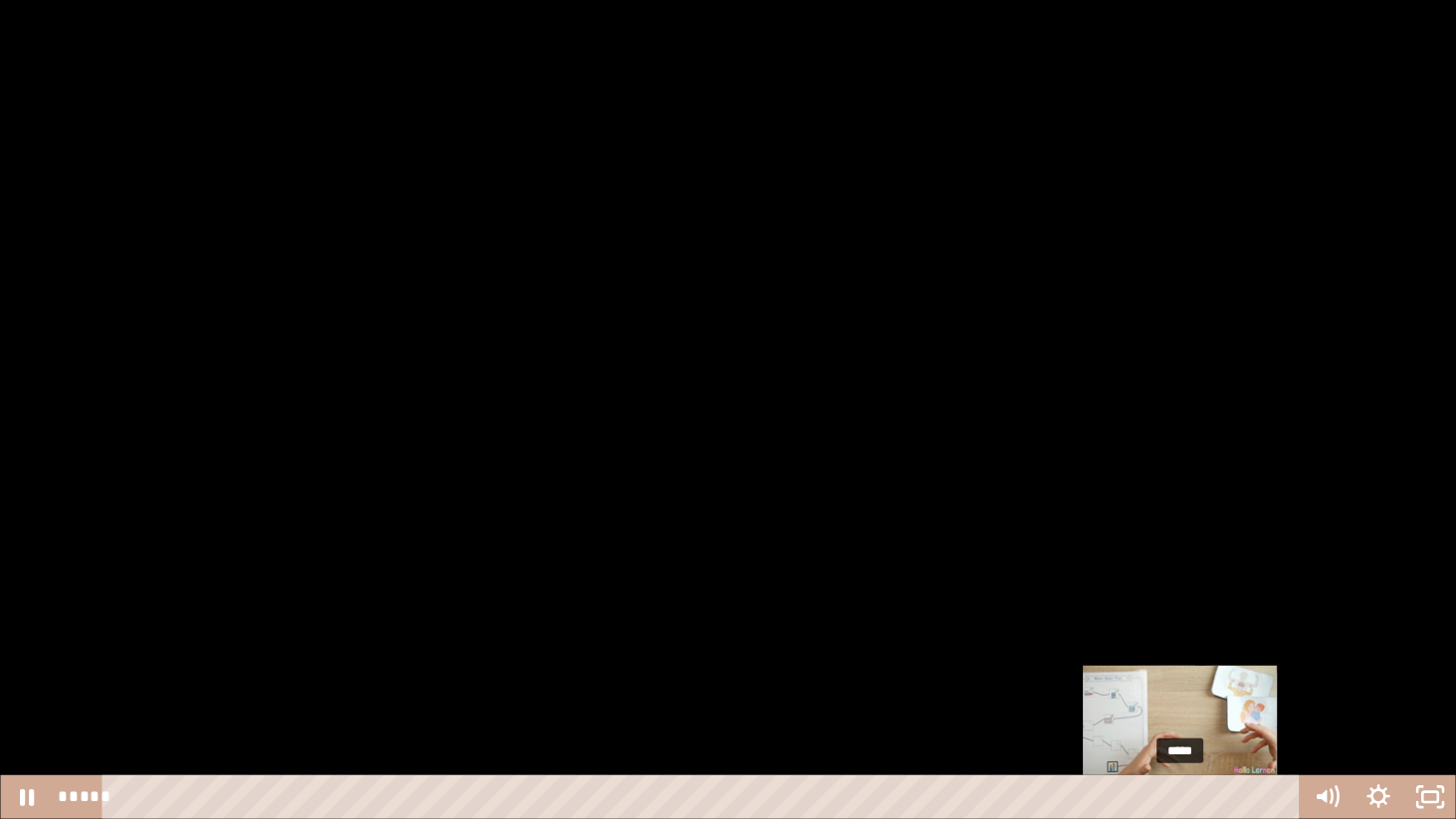 click on "*****" at bounding box center [705, 797] 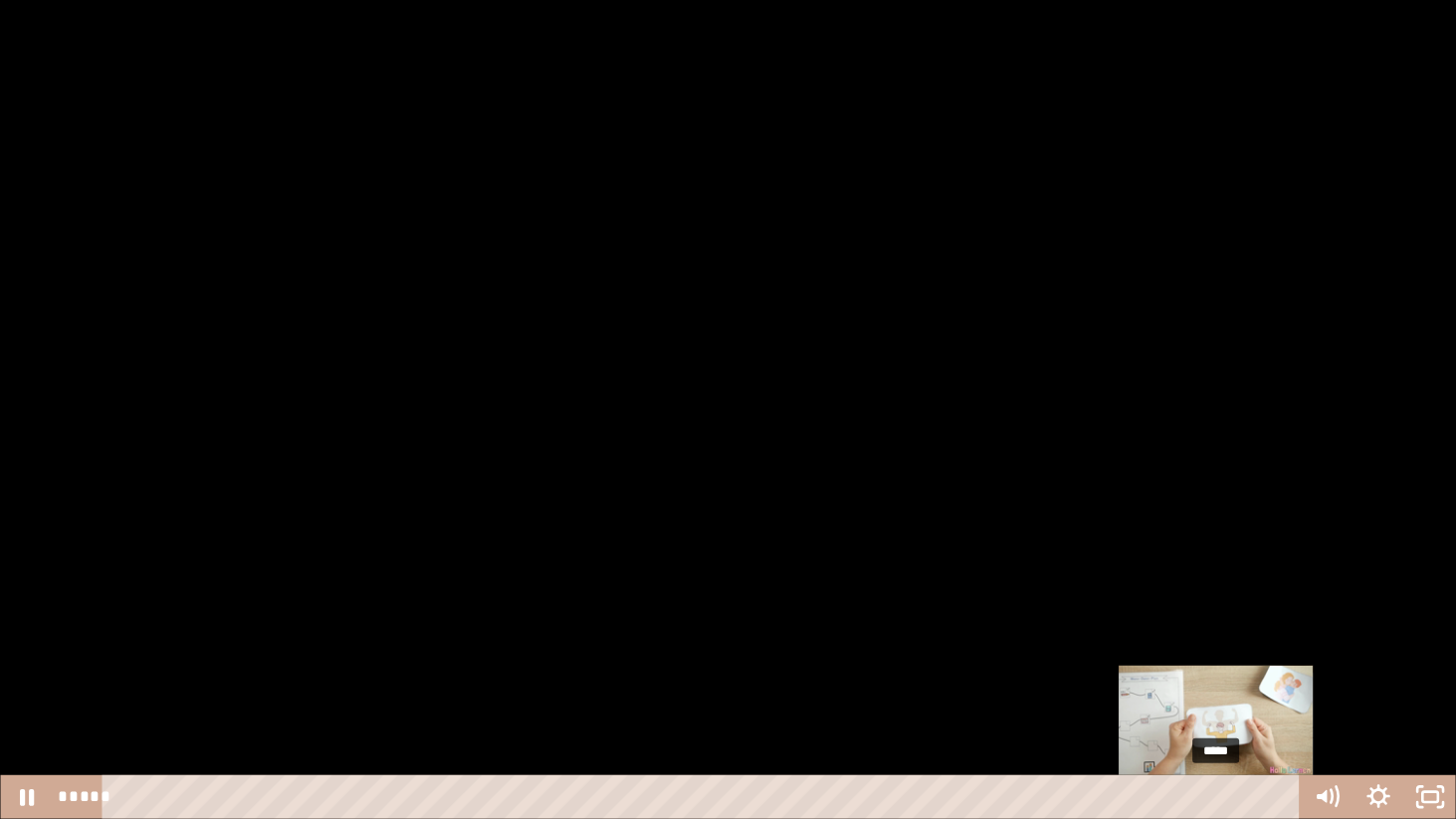 click on "*****" at bounding box center (705, 797) 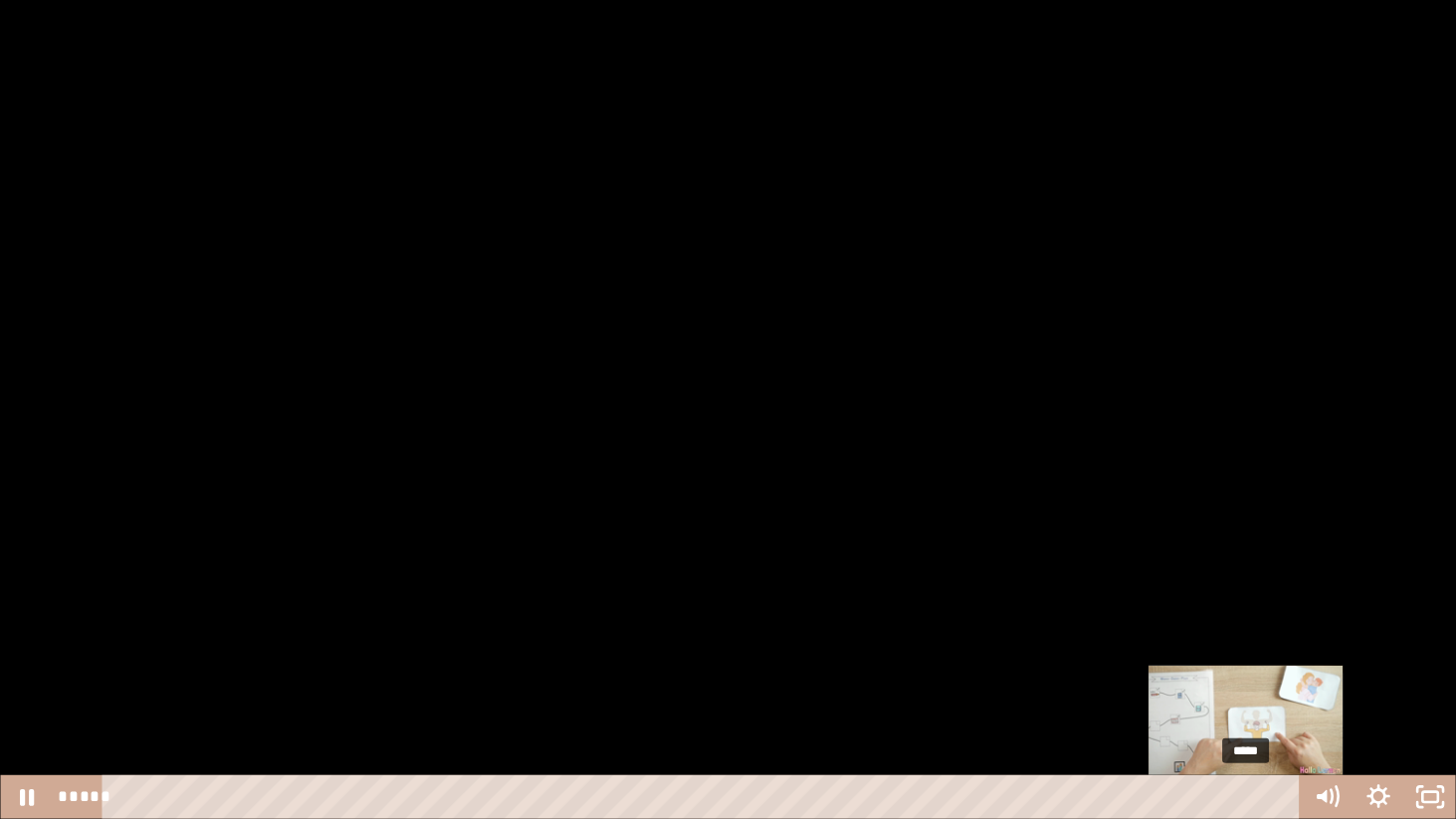 click on "*****" at bounding box center (705, 797) 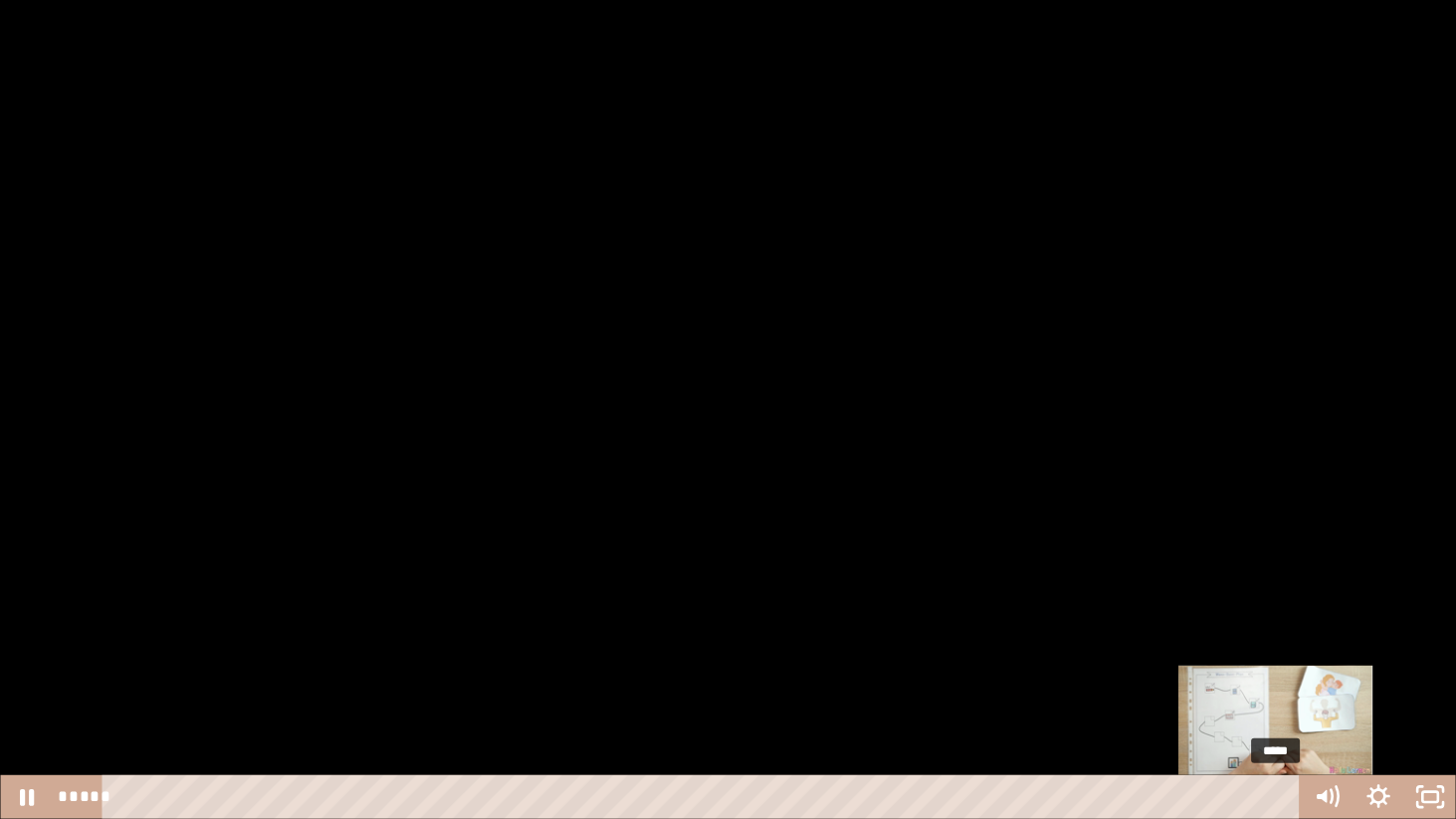 click on "*****" at bounding box center (705, 797) 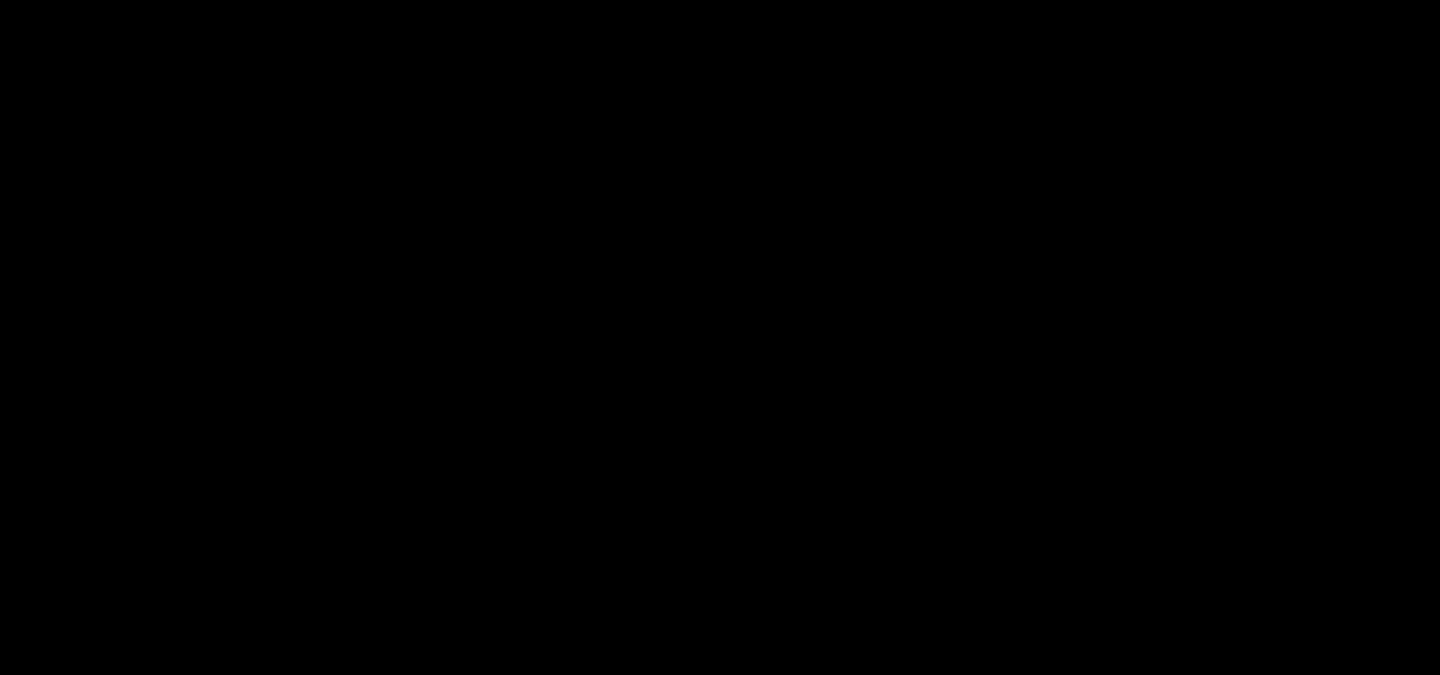 scroll, scrollTop: 25, scrollLeft: 0, axis: vertical 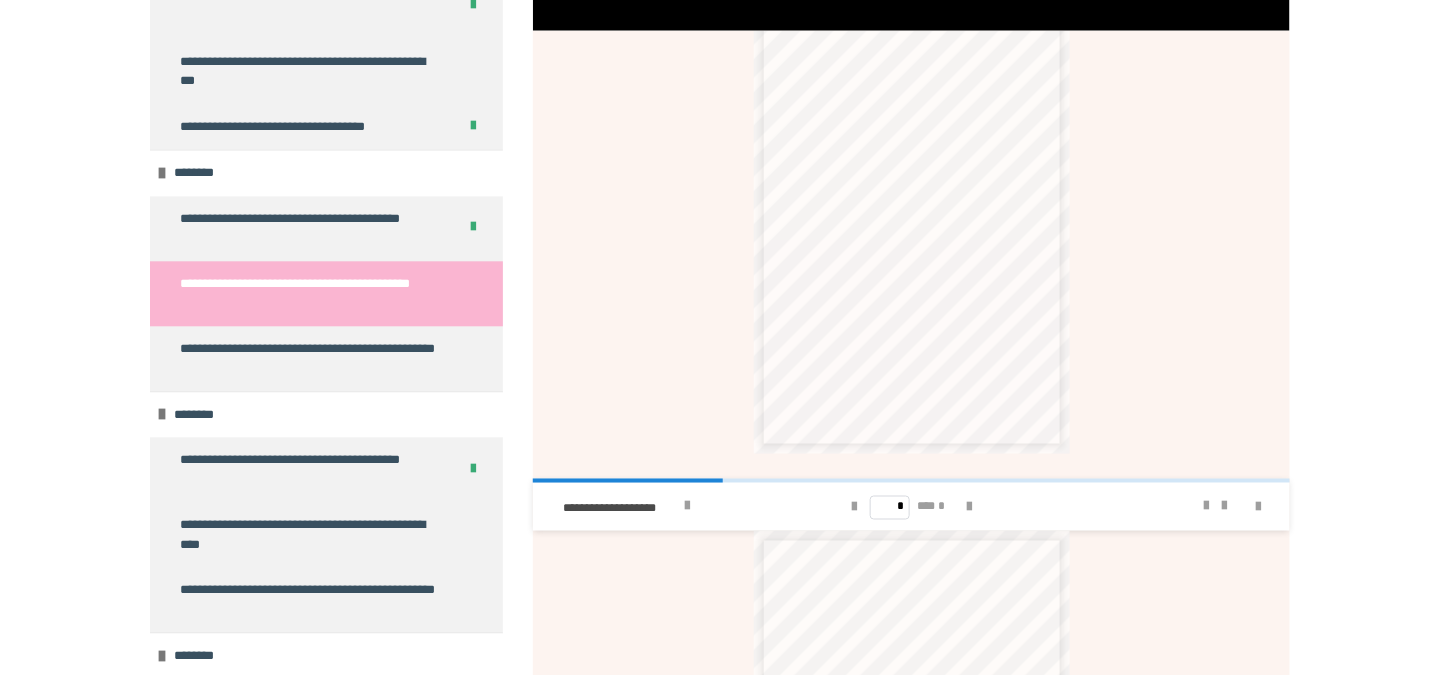 click at bounding box center [1190, 507] 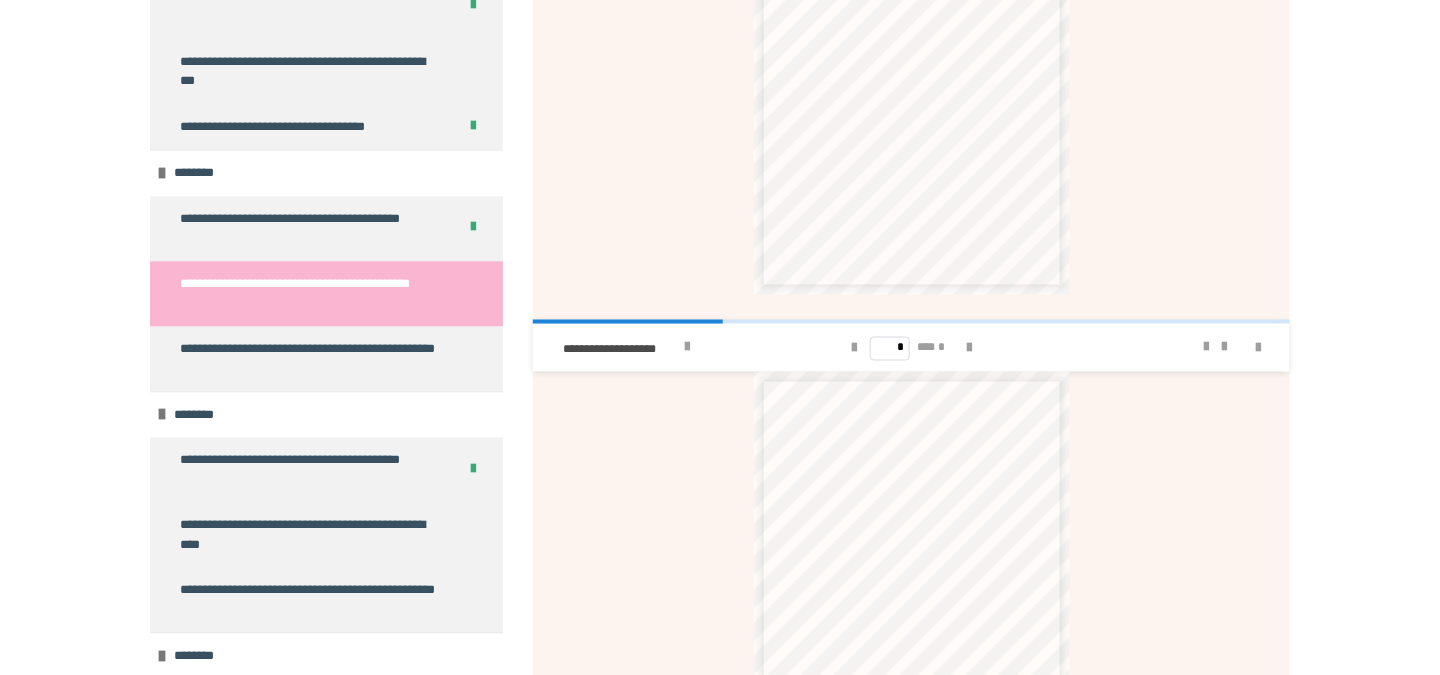 scroll, scrollTop: 937, scrollLeft: 0, axis: vertical 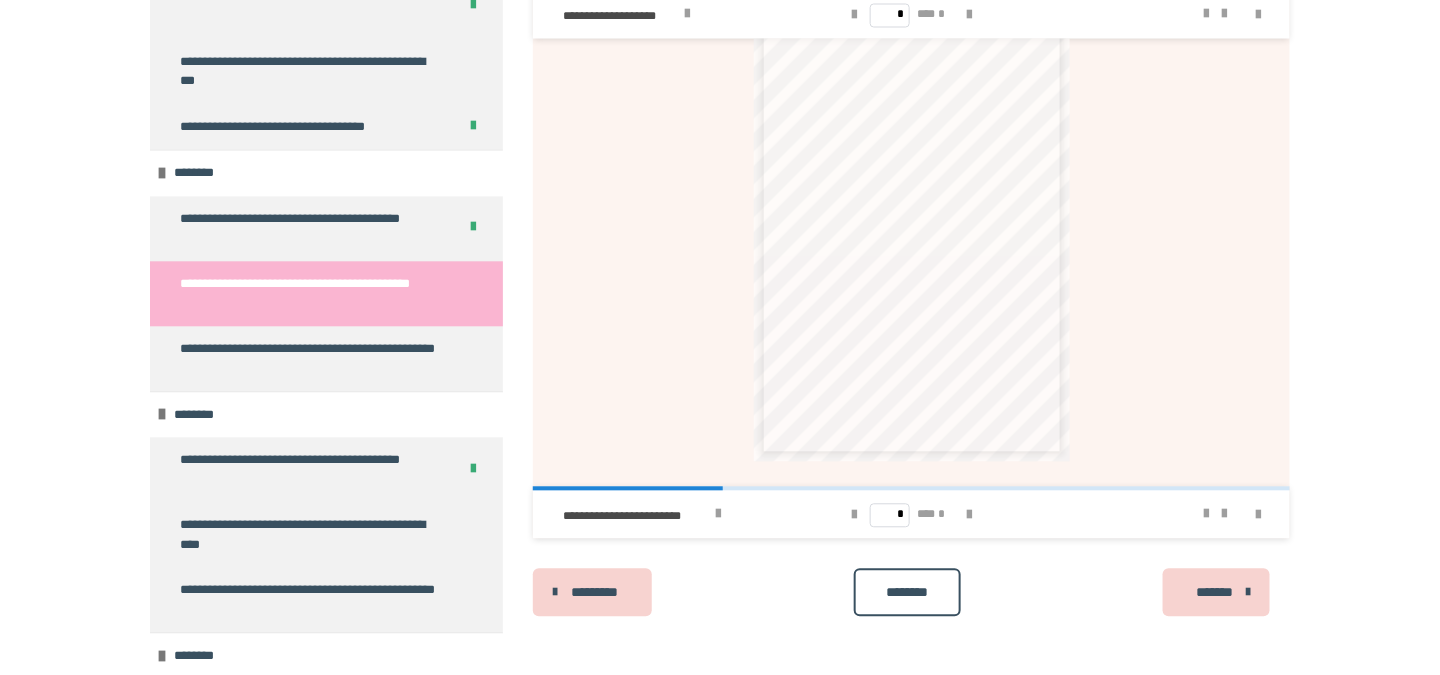 click on "********" at bounding box center (907, 592) 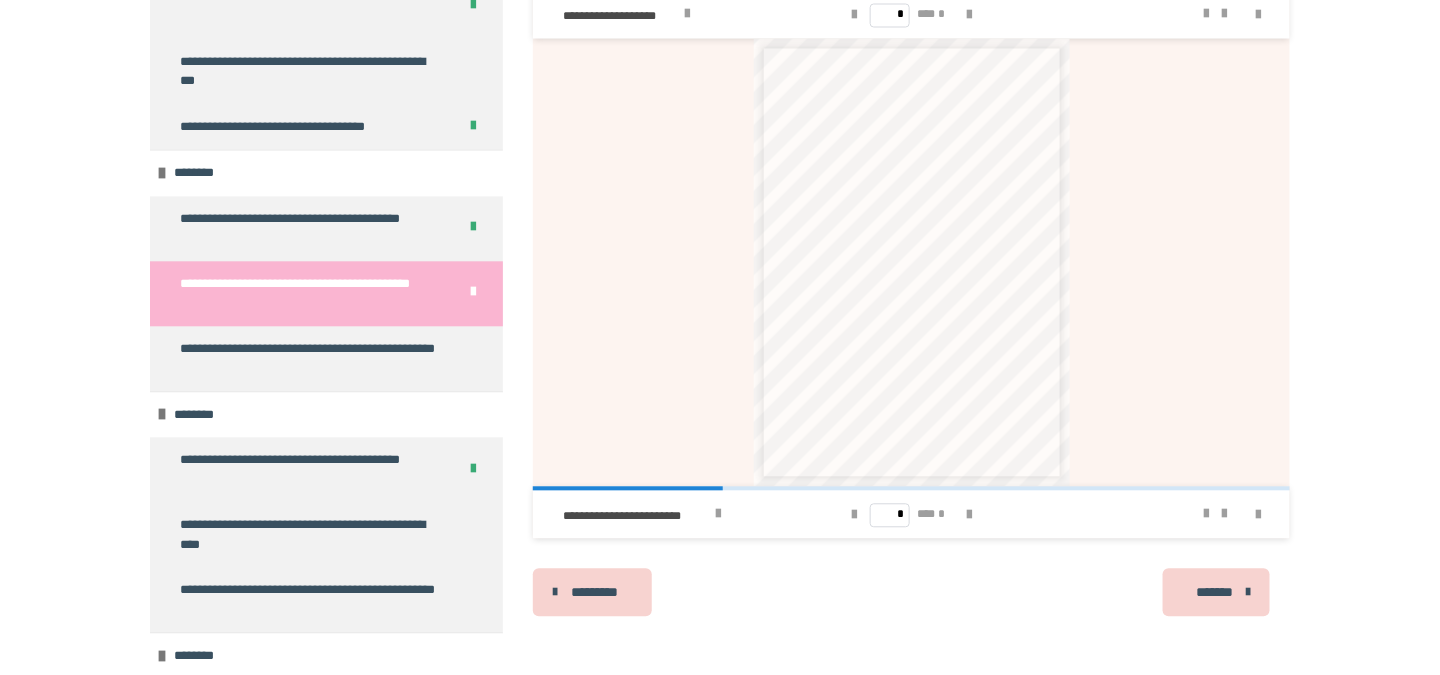 scroll, scrollTop: 0, scrollLeft: 0, axis: both 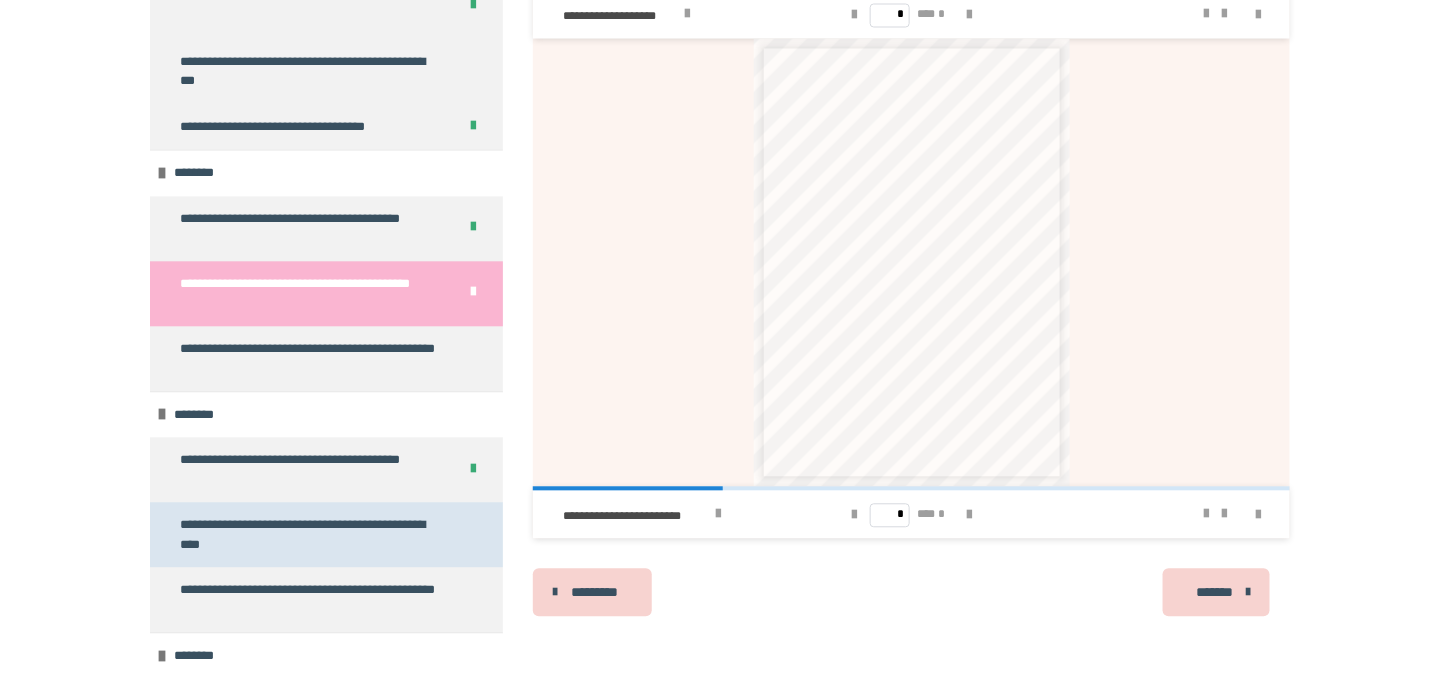 click on "**********" at bounding box center (311, 534) 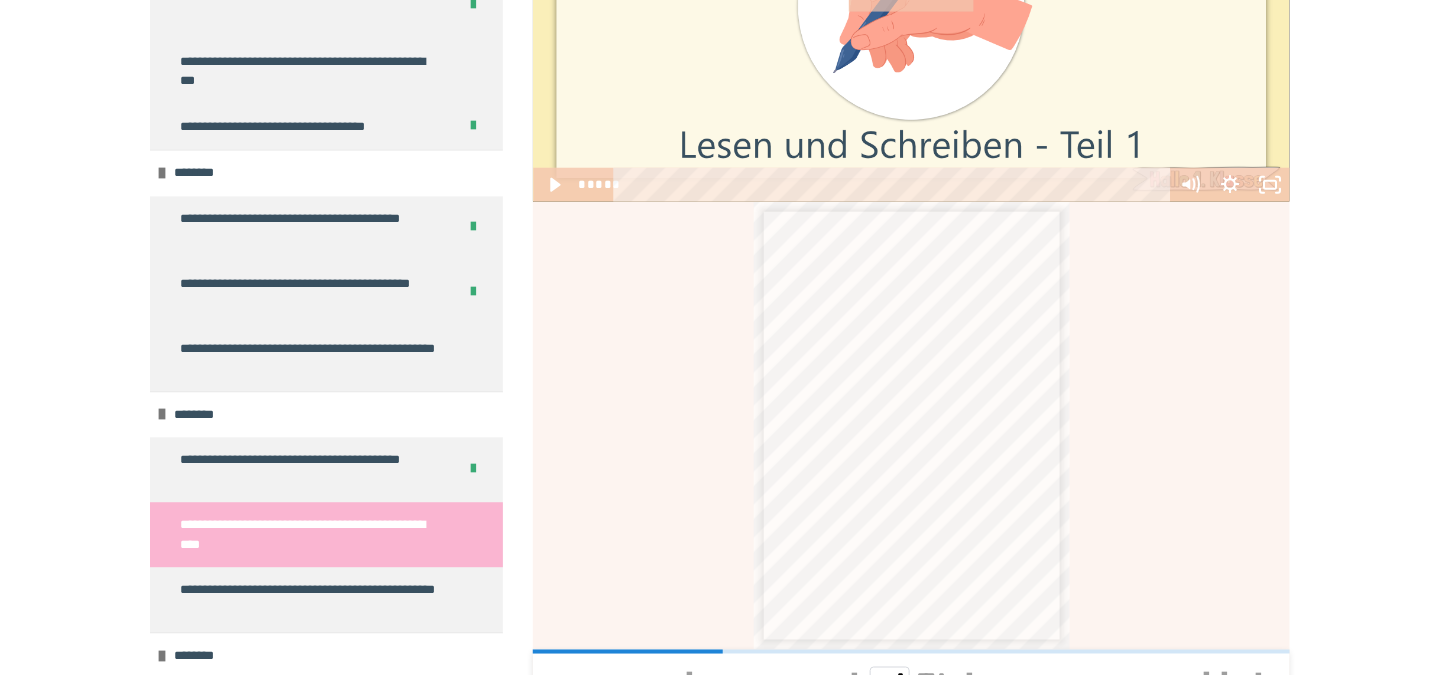 scroll, scrollTop: 608, scrollLeft: 0, axis: vertical 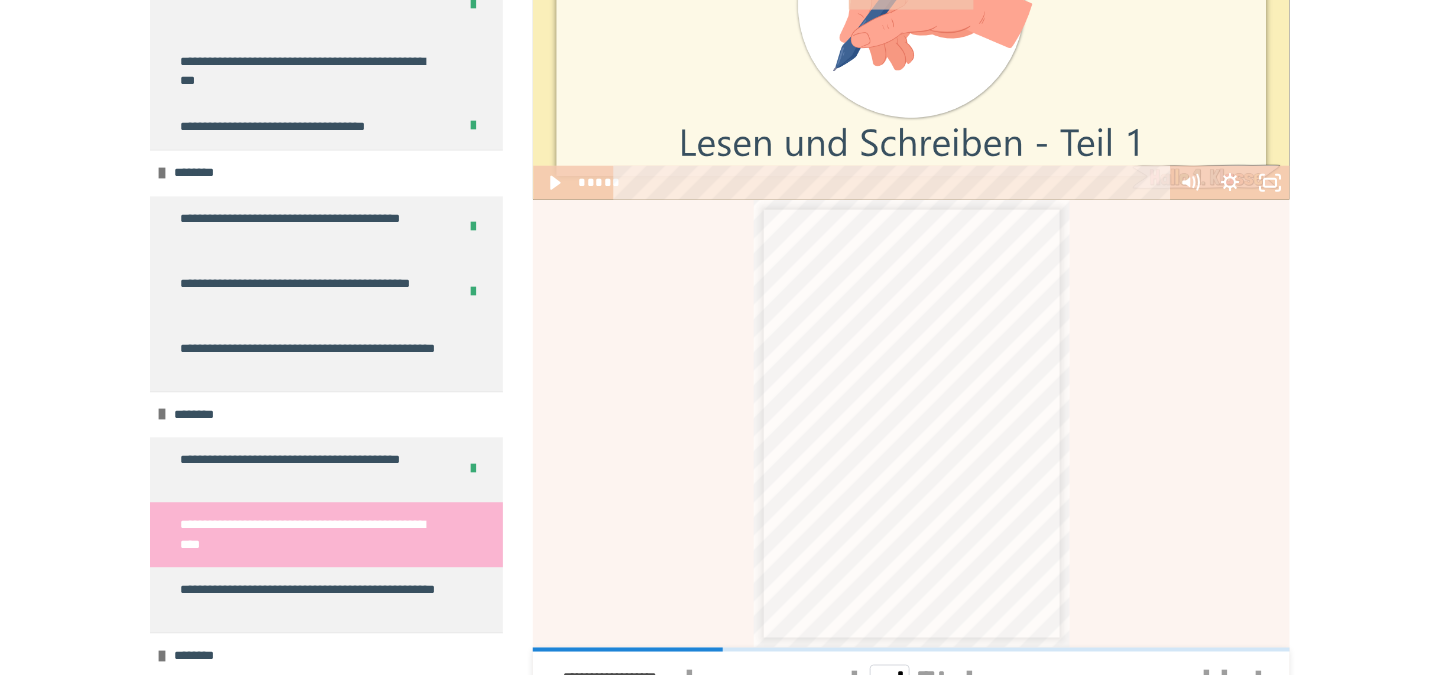 click on "**********" at bounding box center (720, 365) 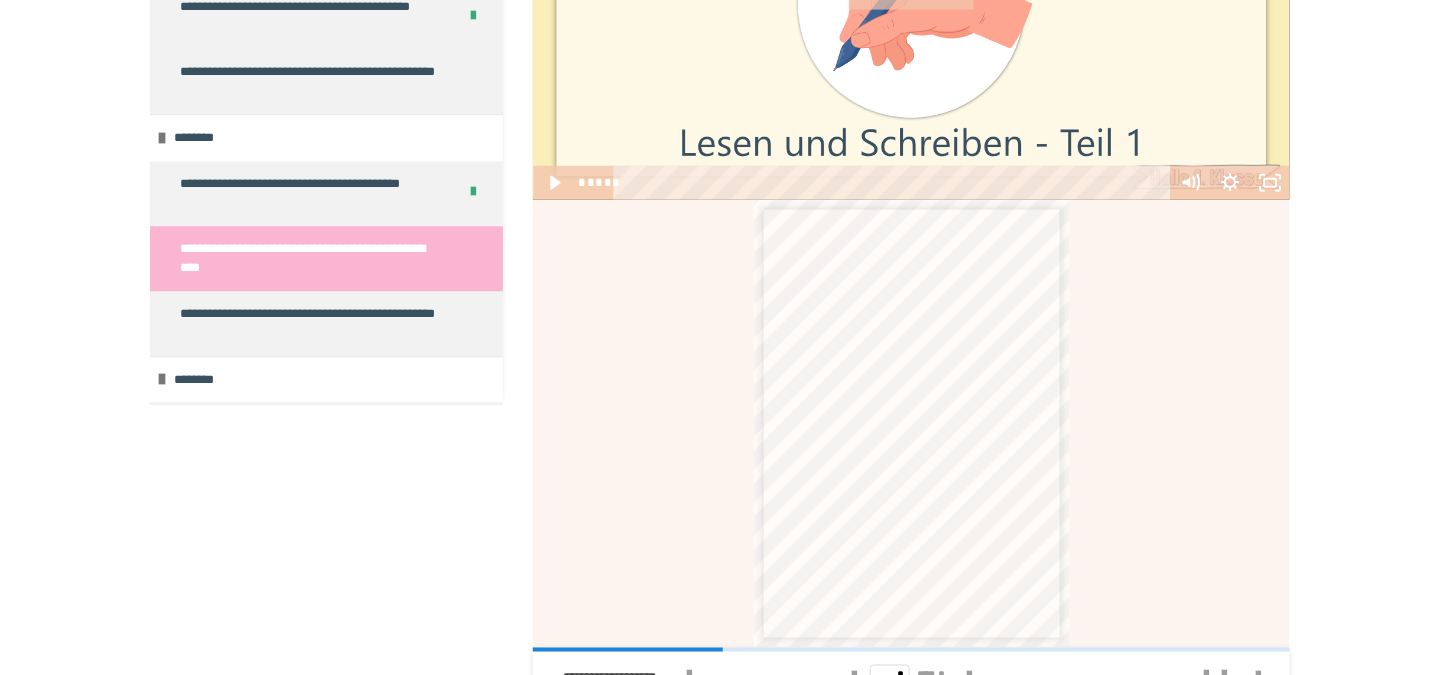 click on "**********" at bounding box center (720, -432) 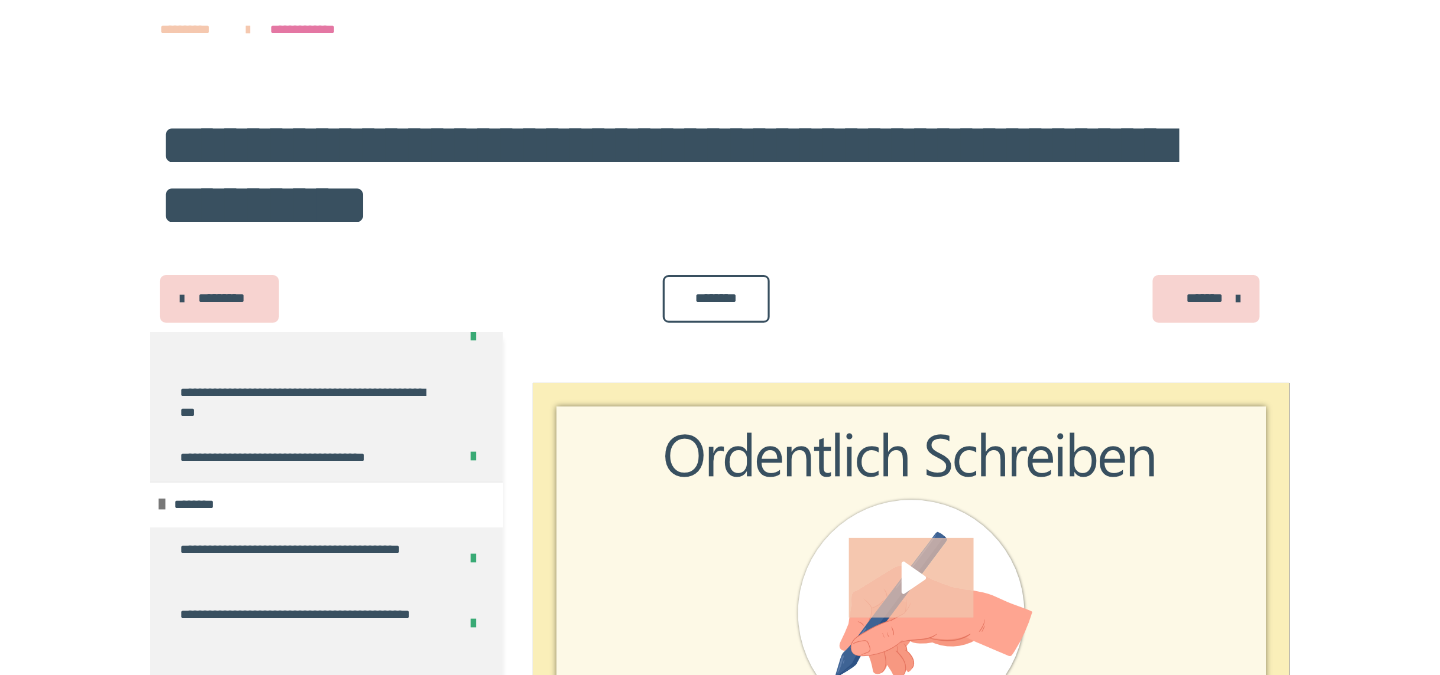 scroll, scrollTop: 0, scrollLeft: 0, axis: both 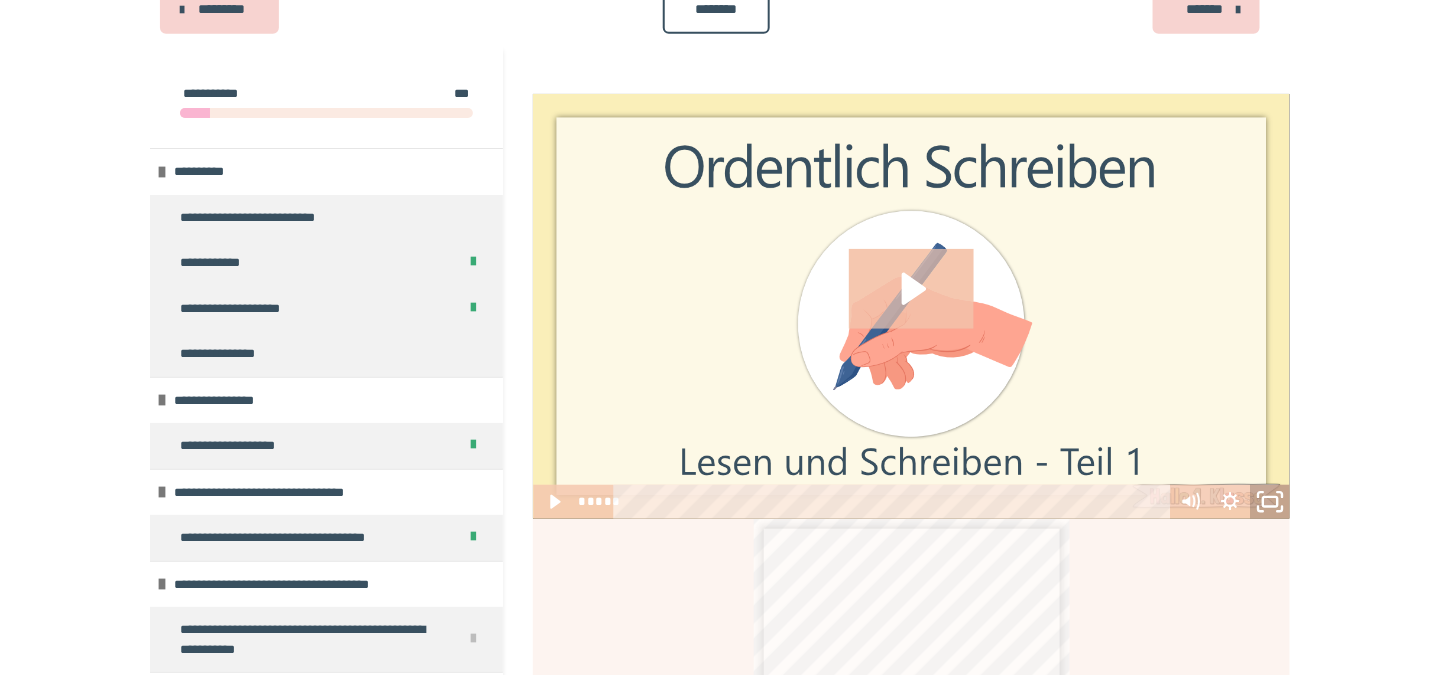 click 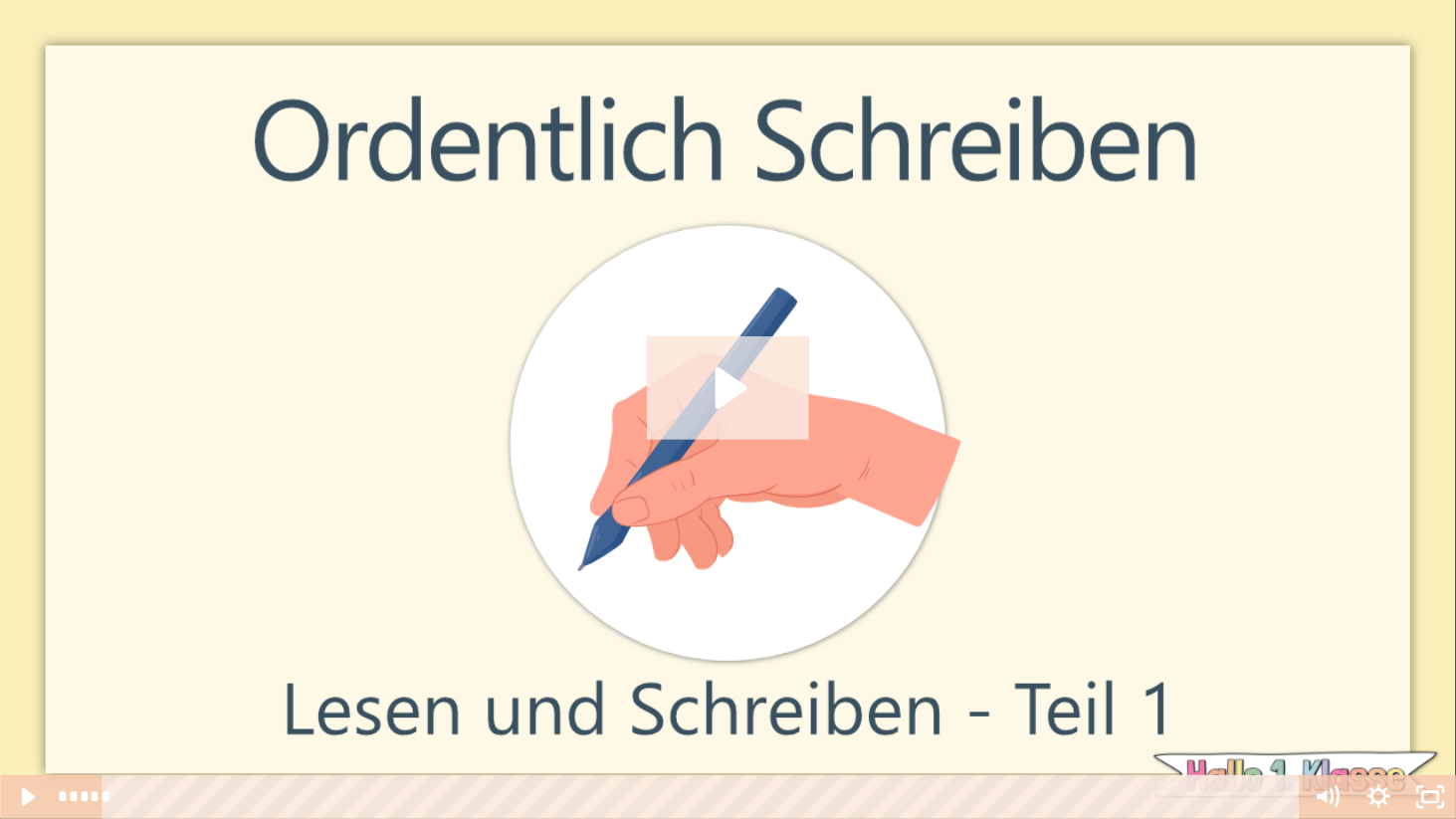 click 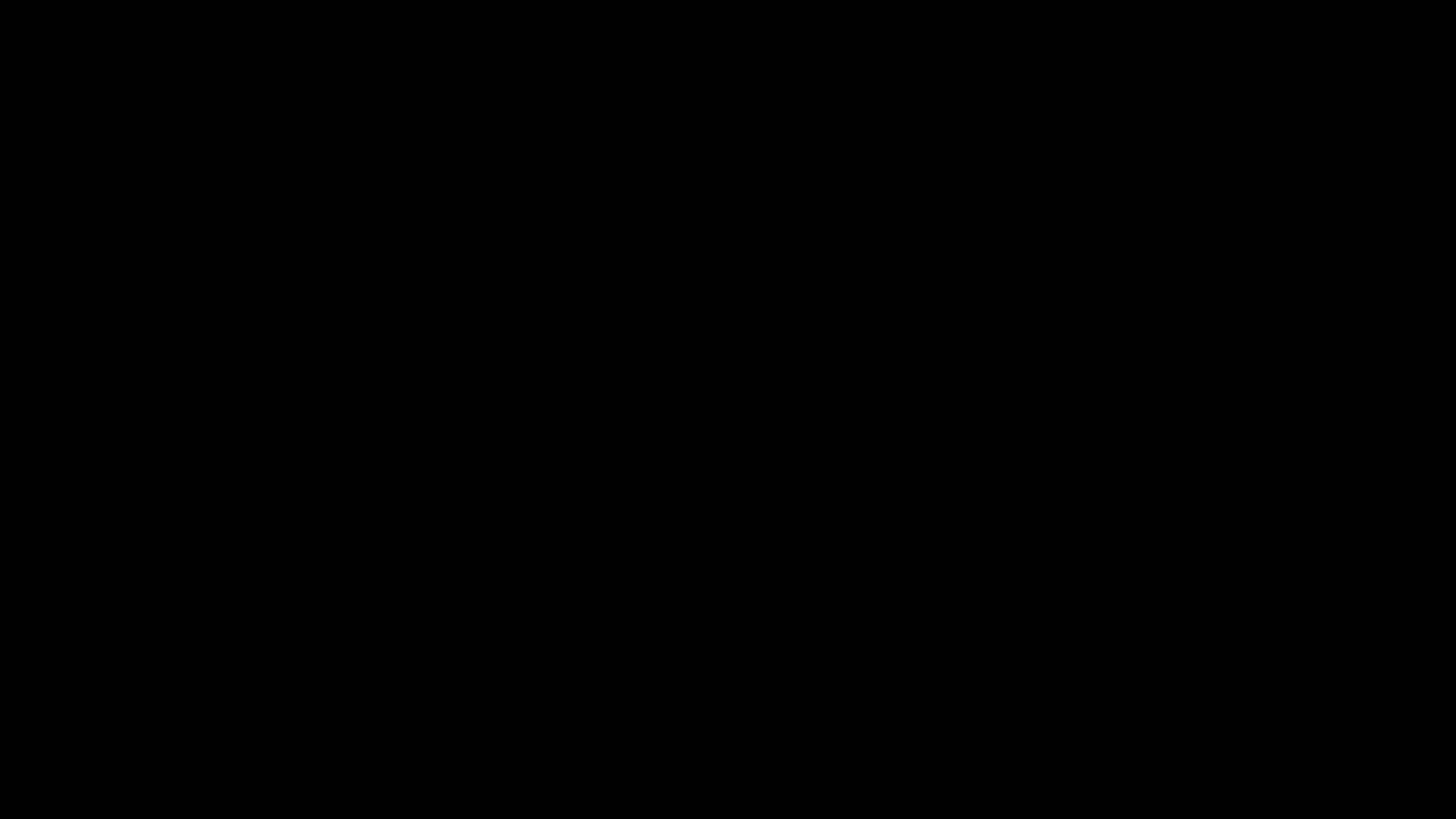 type 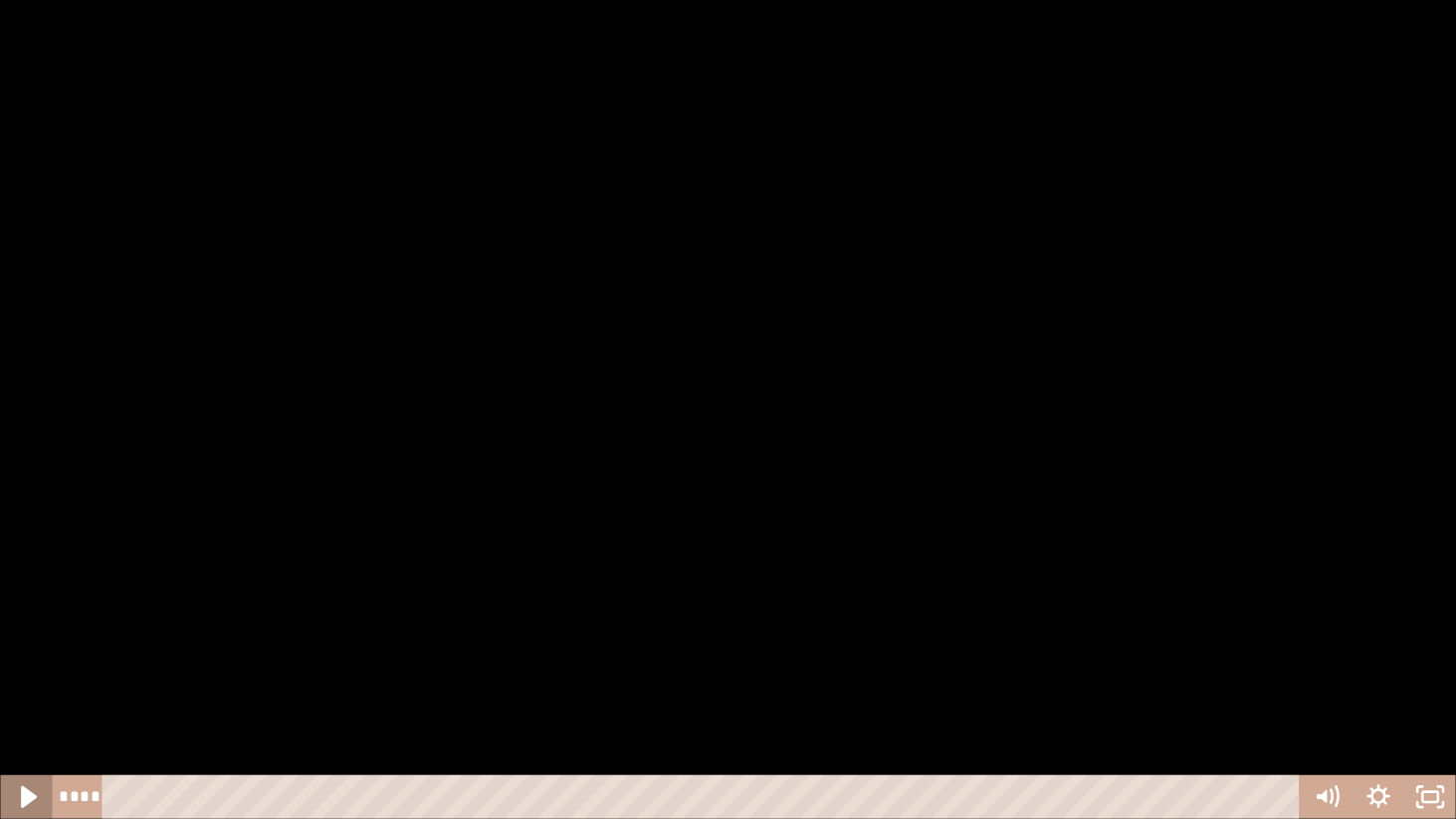 click 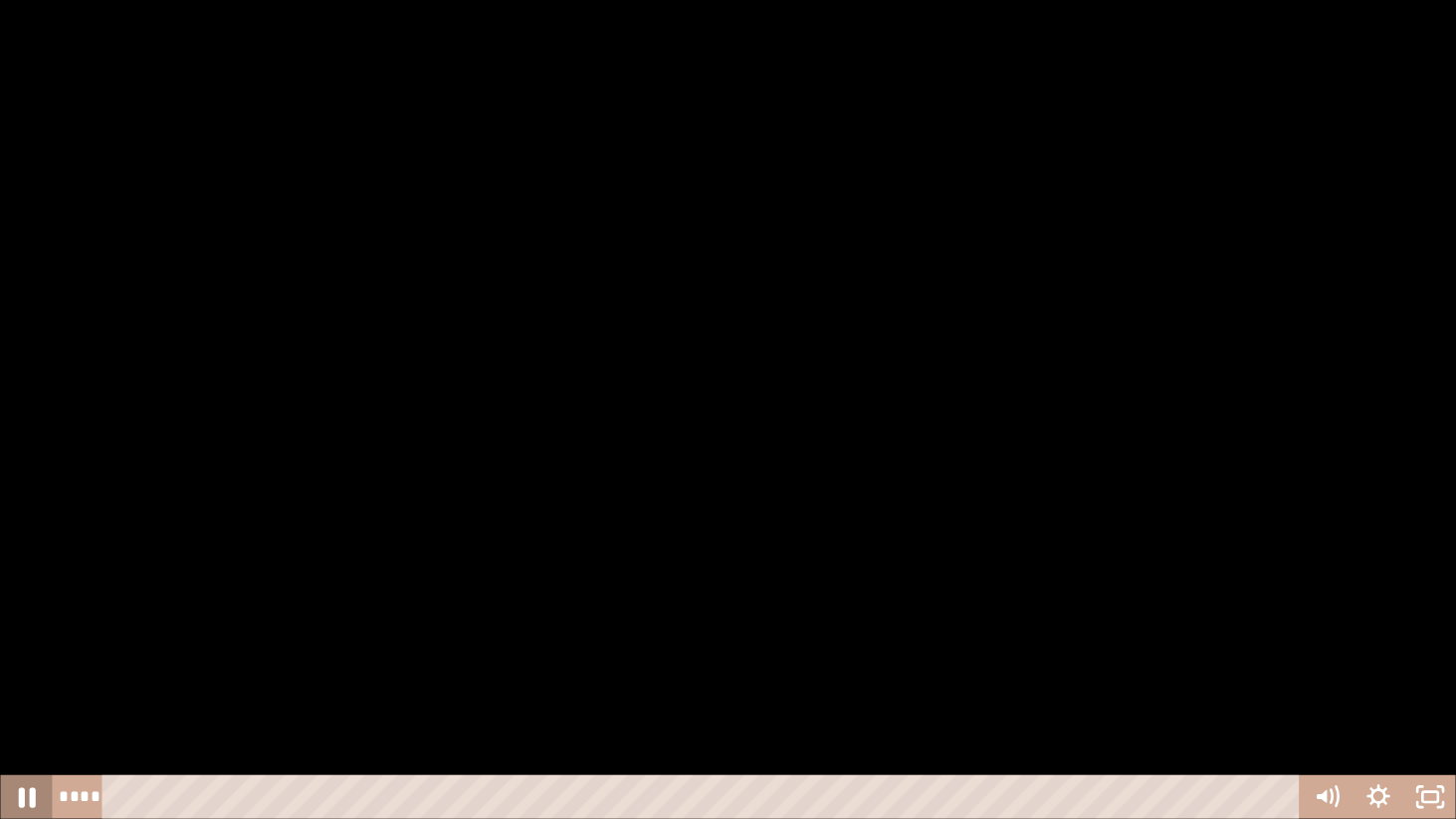 click 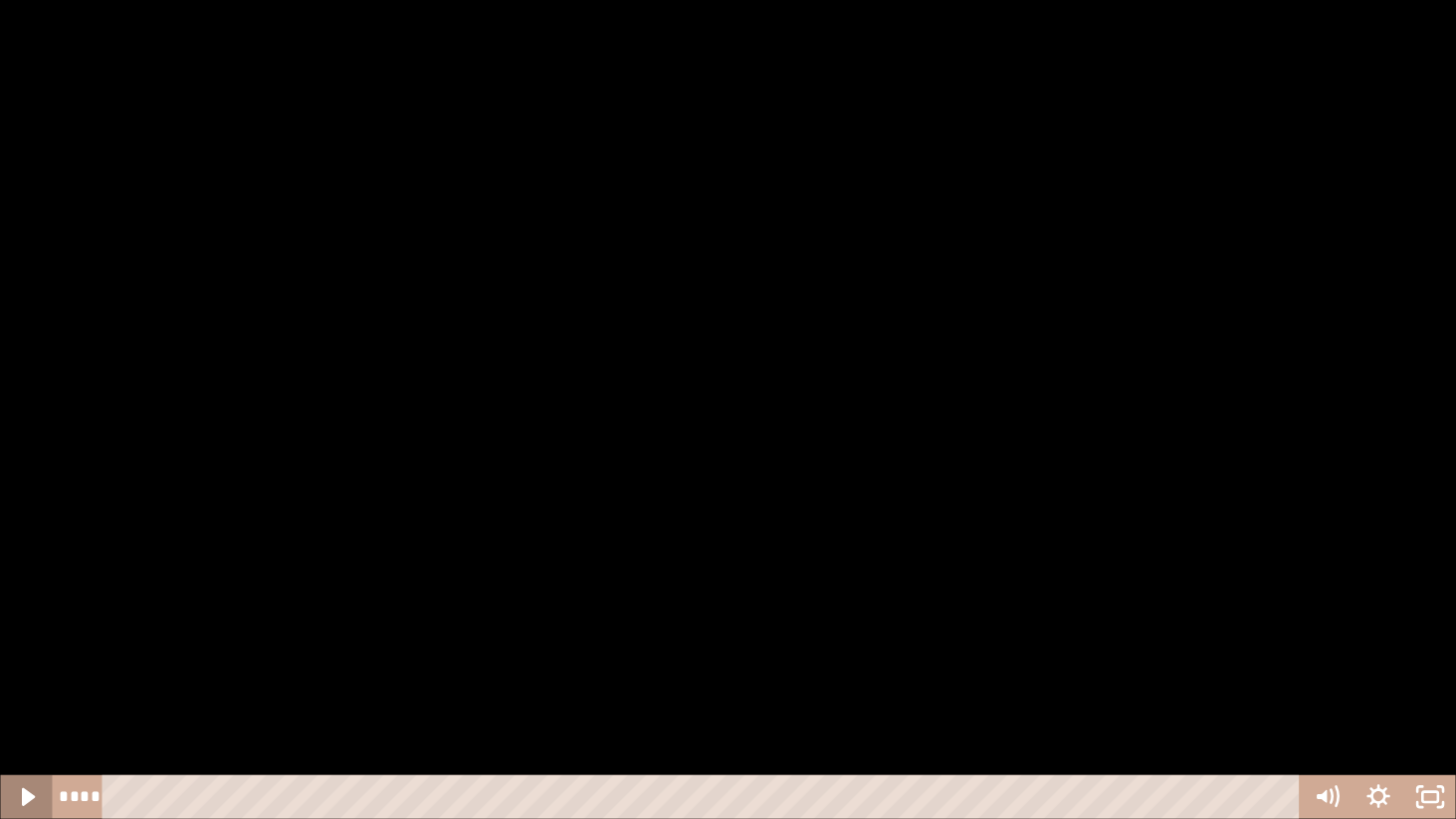 click at bounding box center [26, 797] 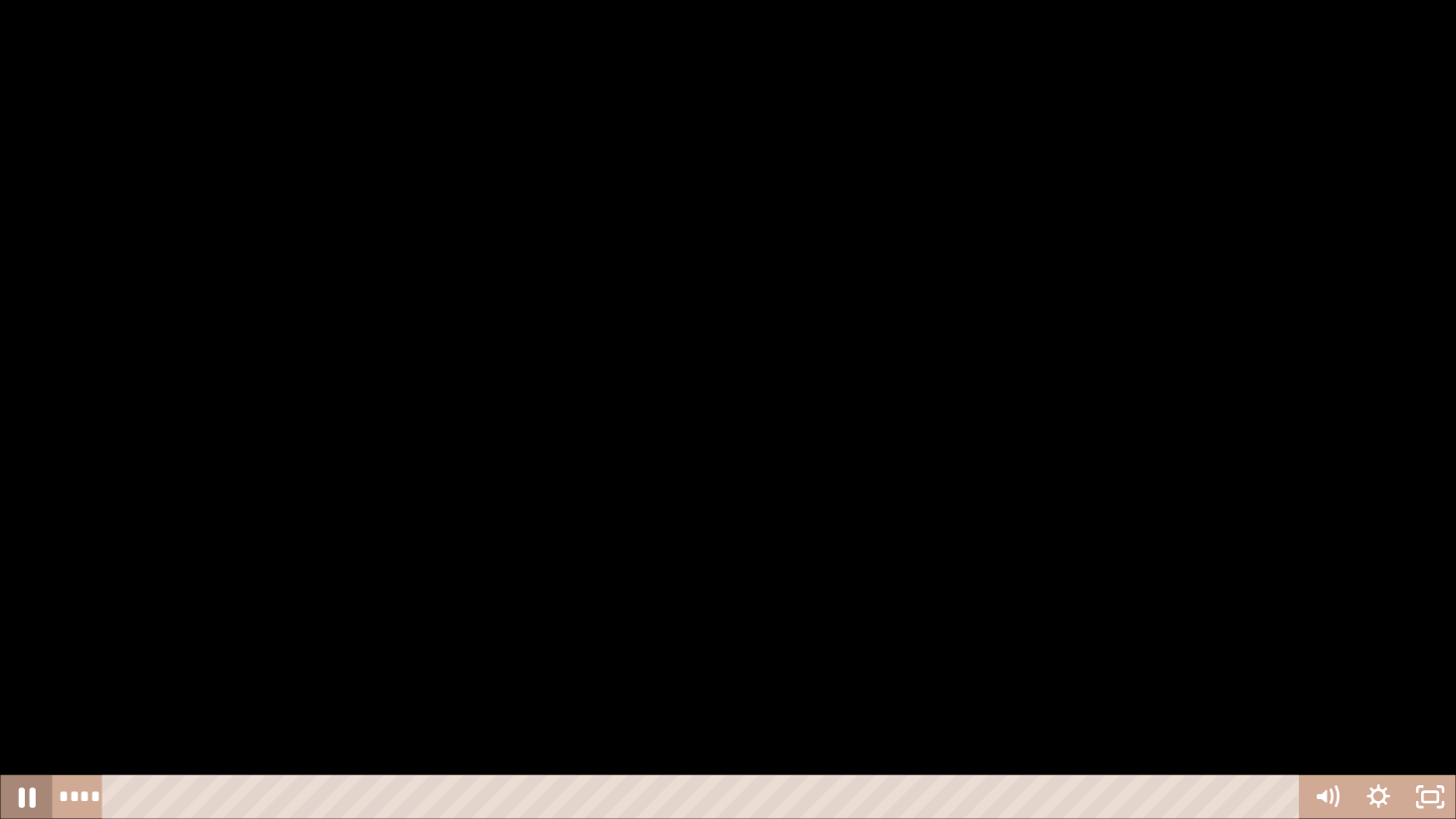 click 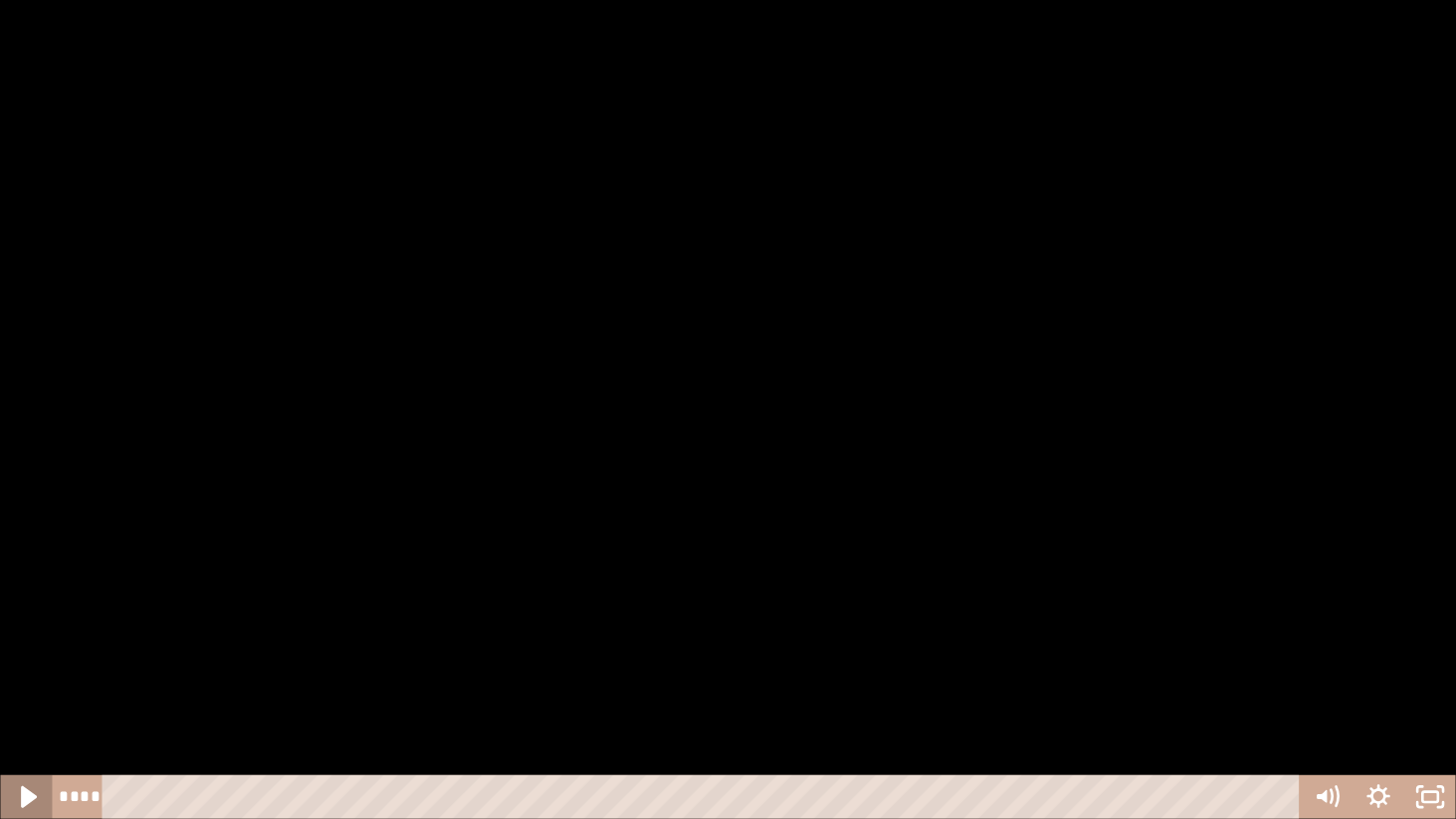 click at bounding box center [26, 797] 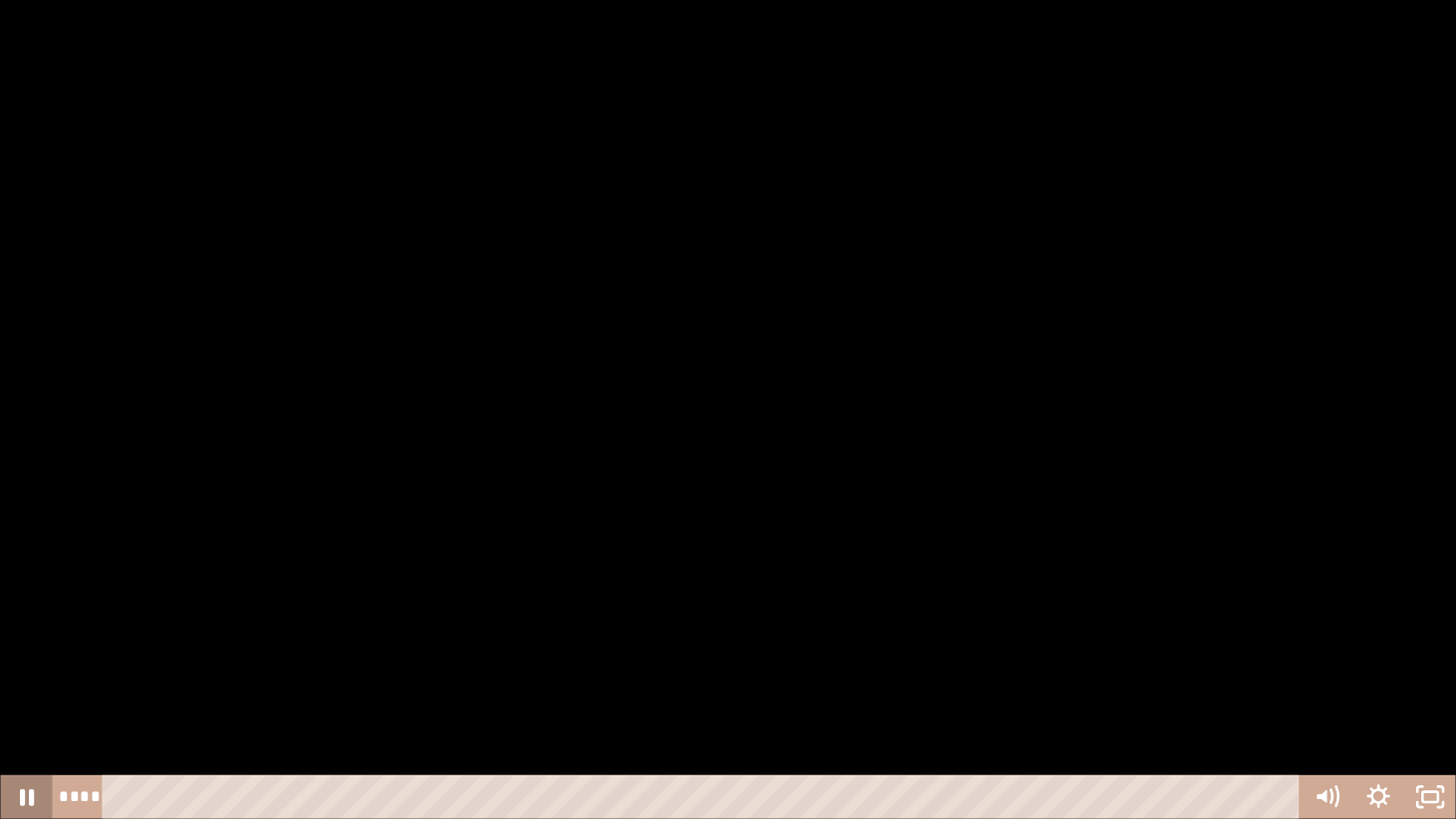 click 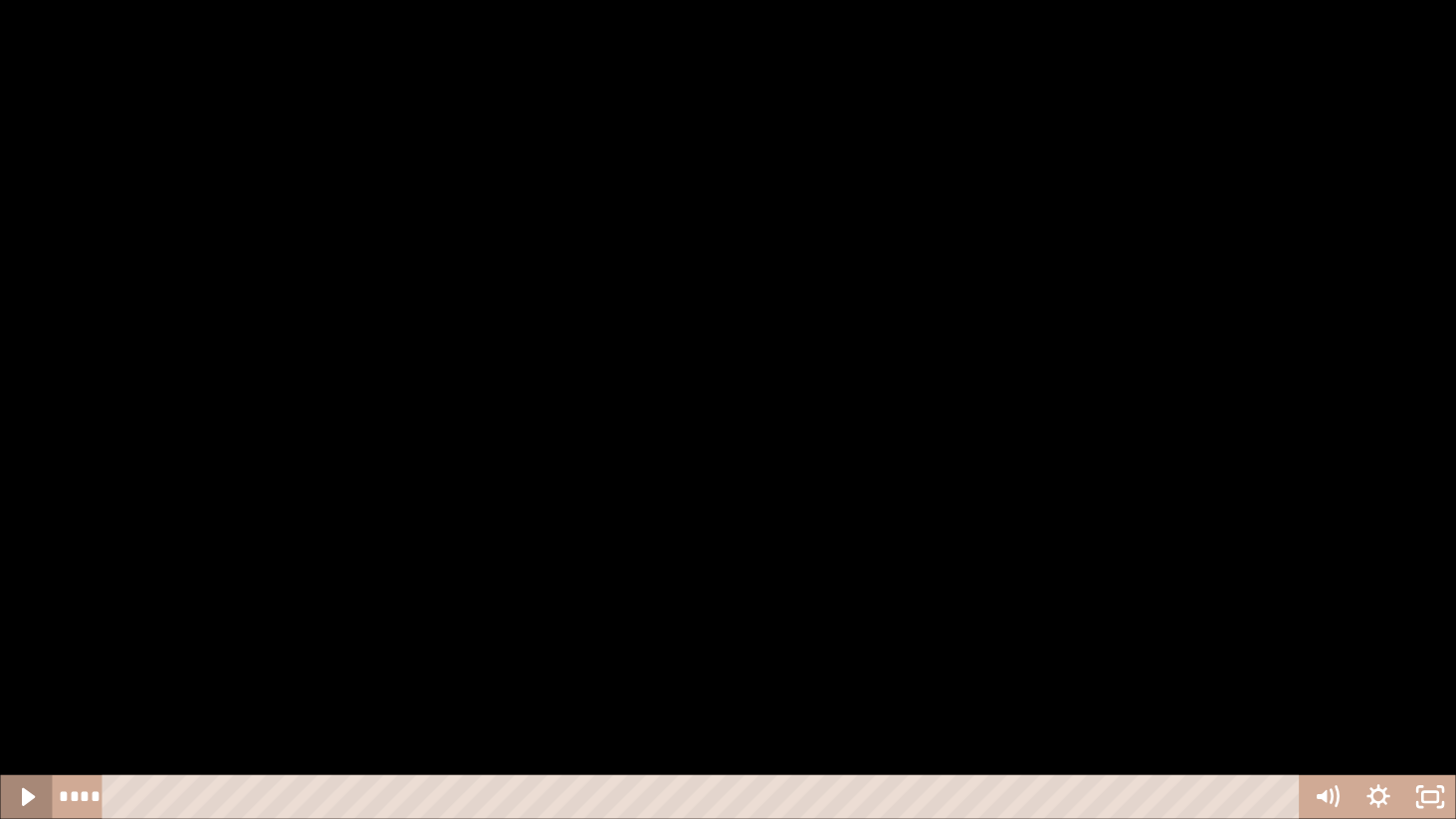 click at bounding box center (26, 797) 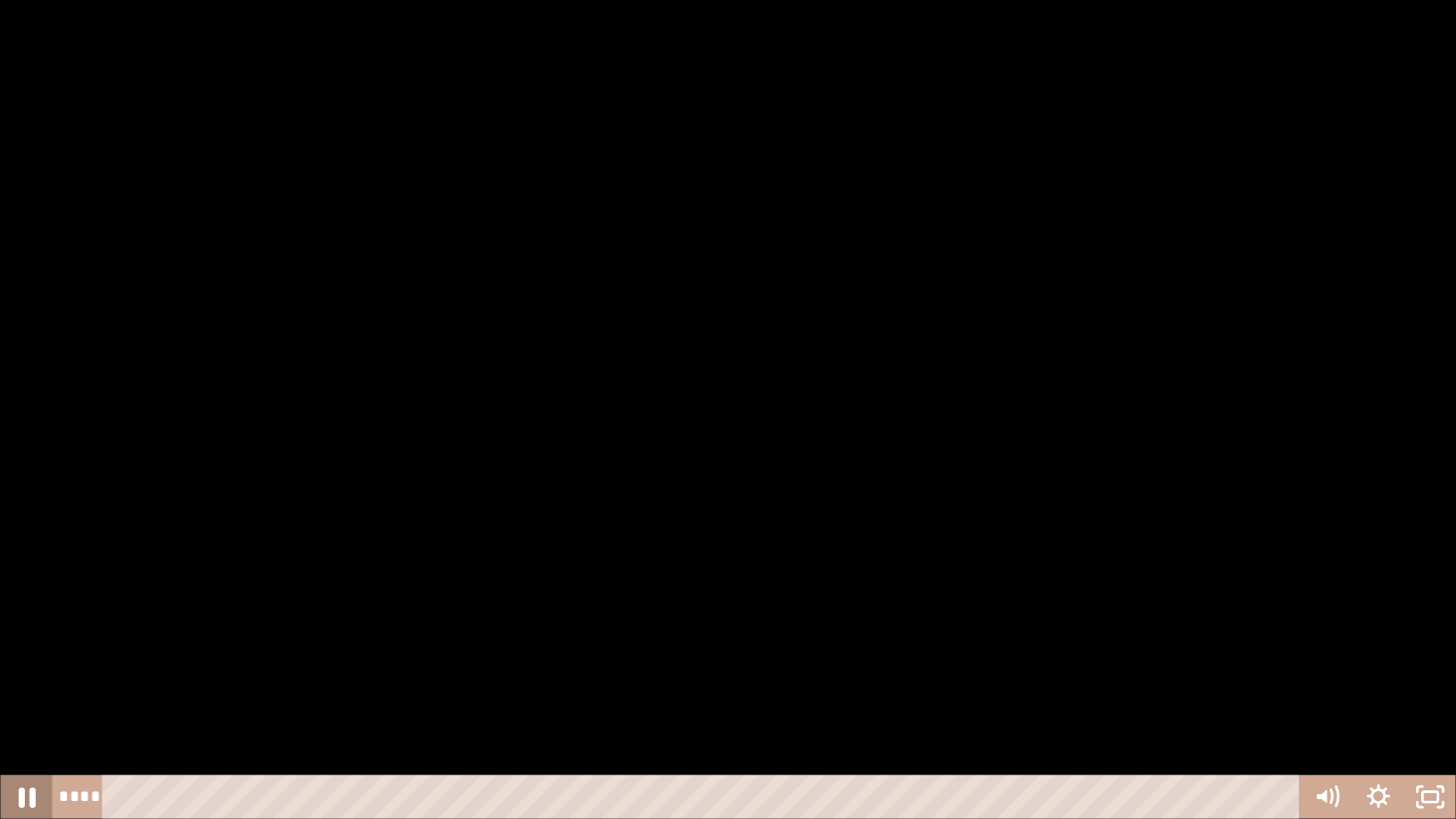 click 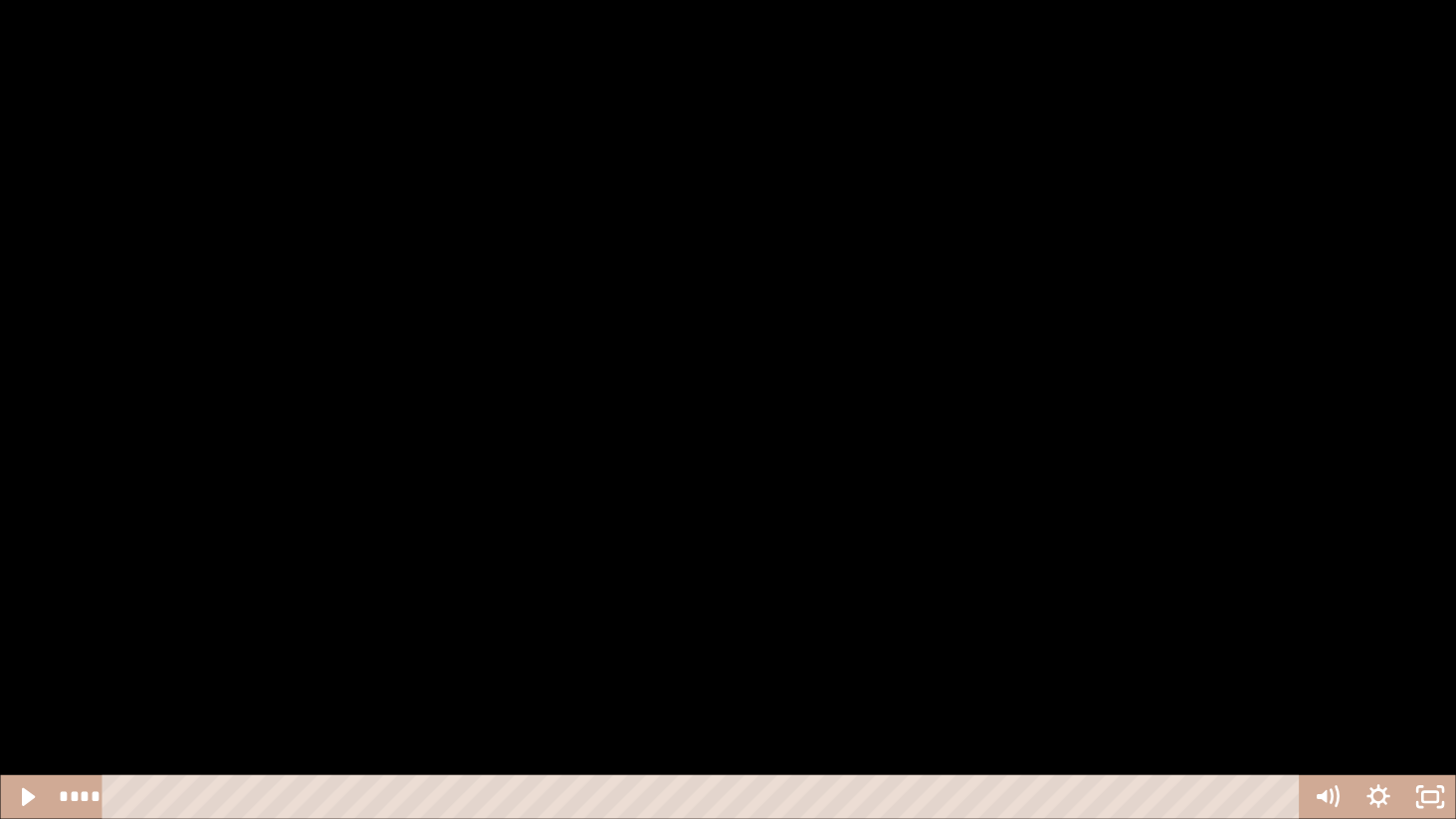 click at bounding box center [728, 409] 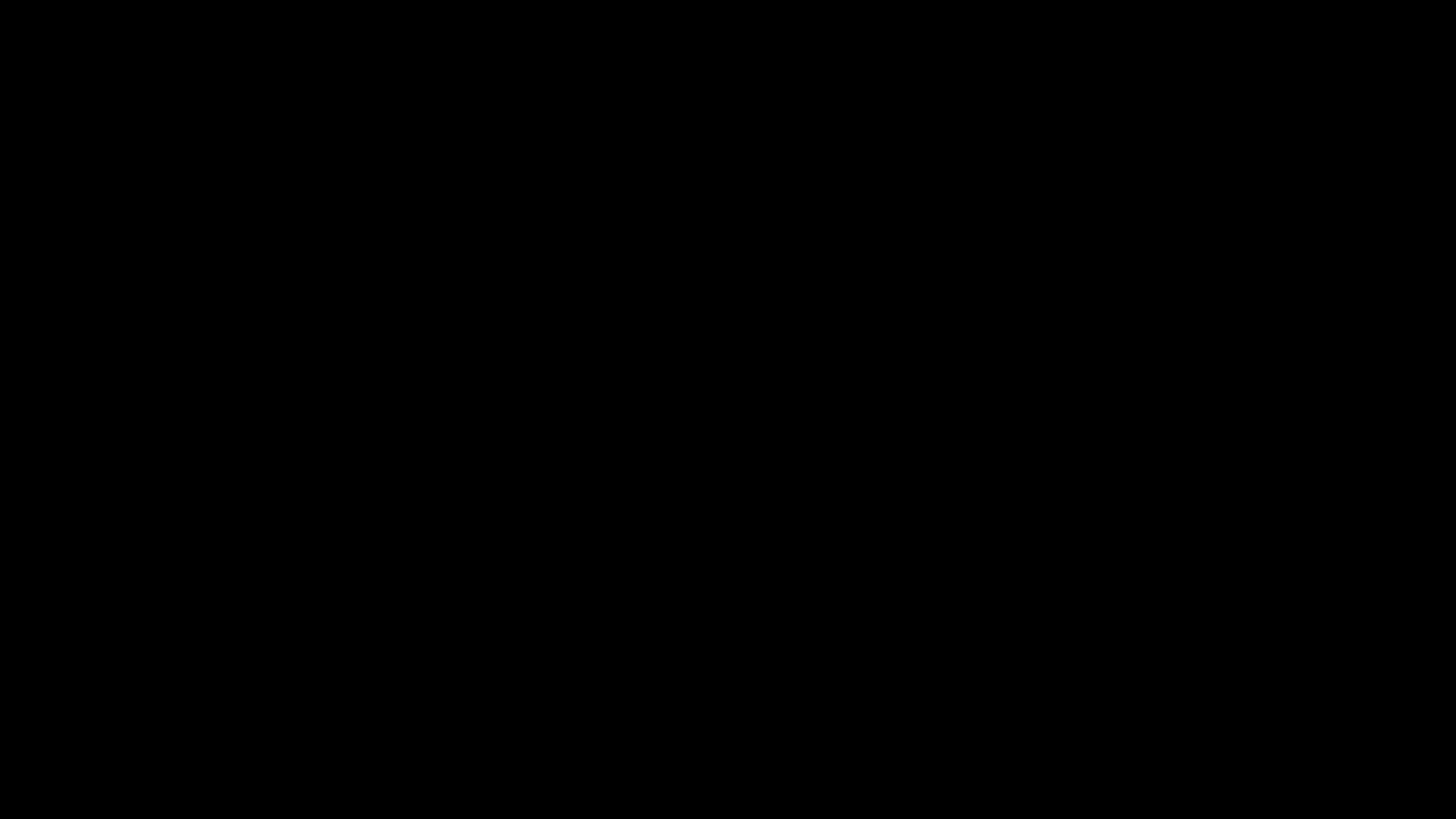 click at bounding box center [728, 409] 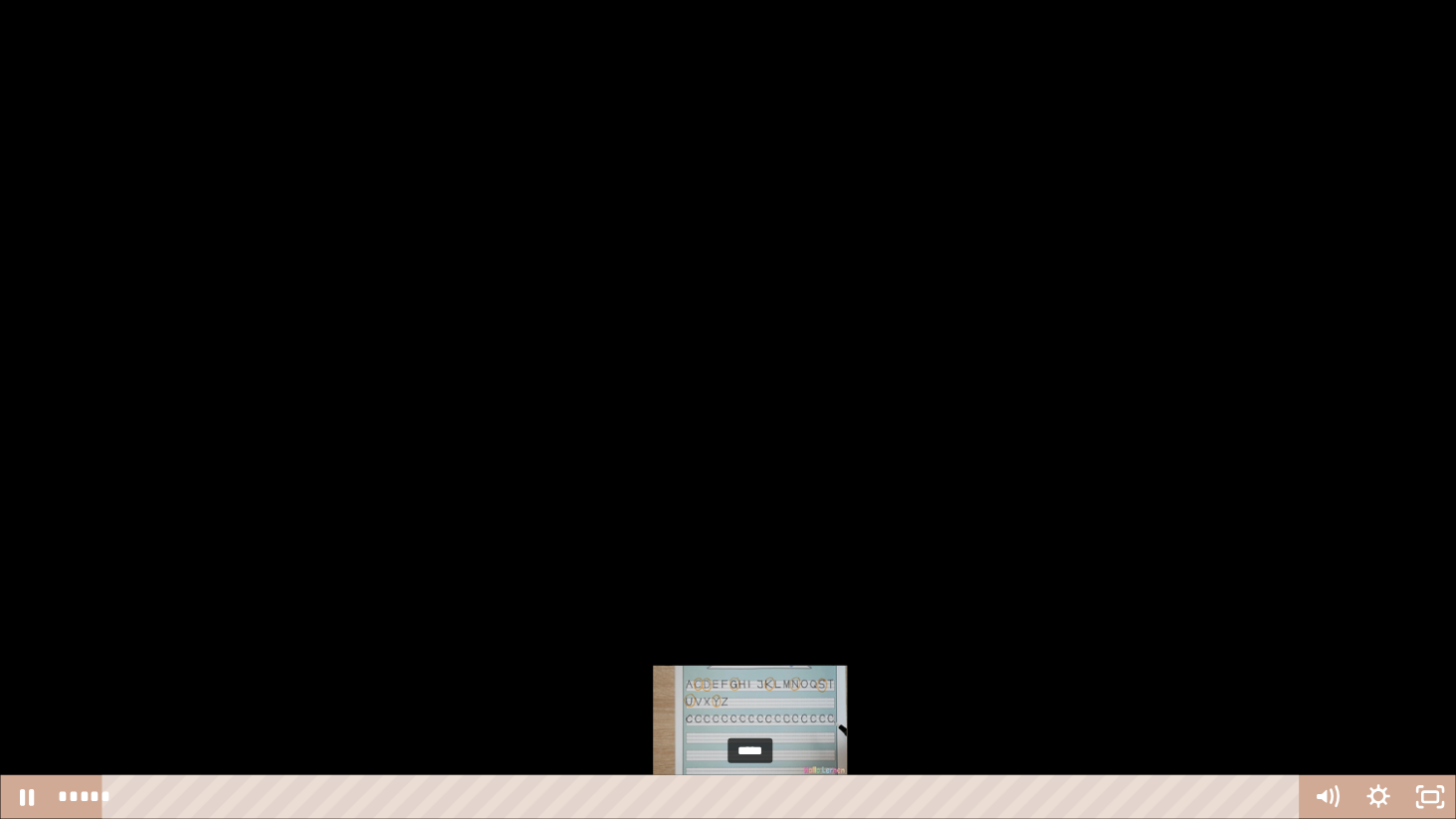 click on "*****" at bounding box center (705, 797) 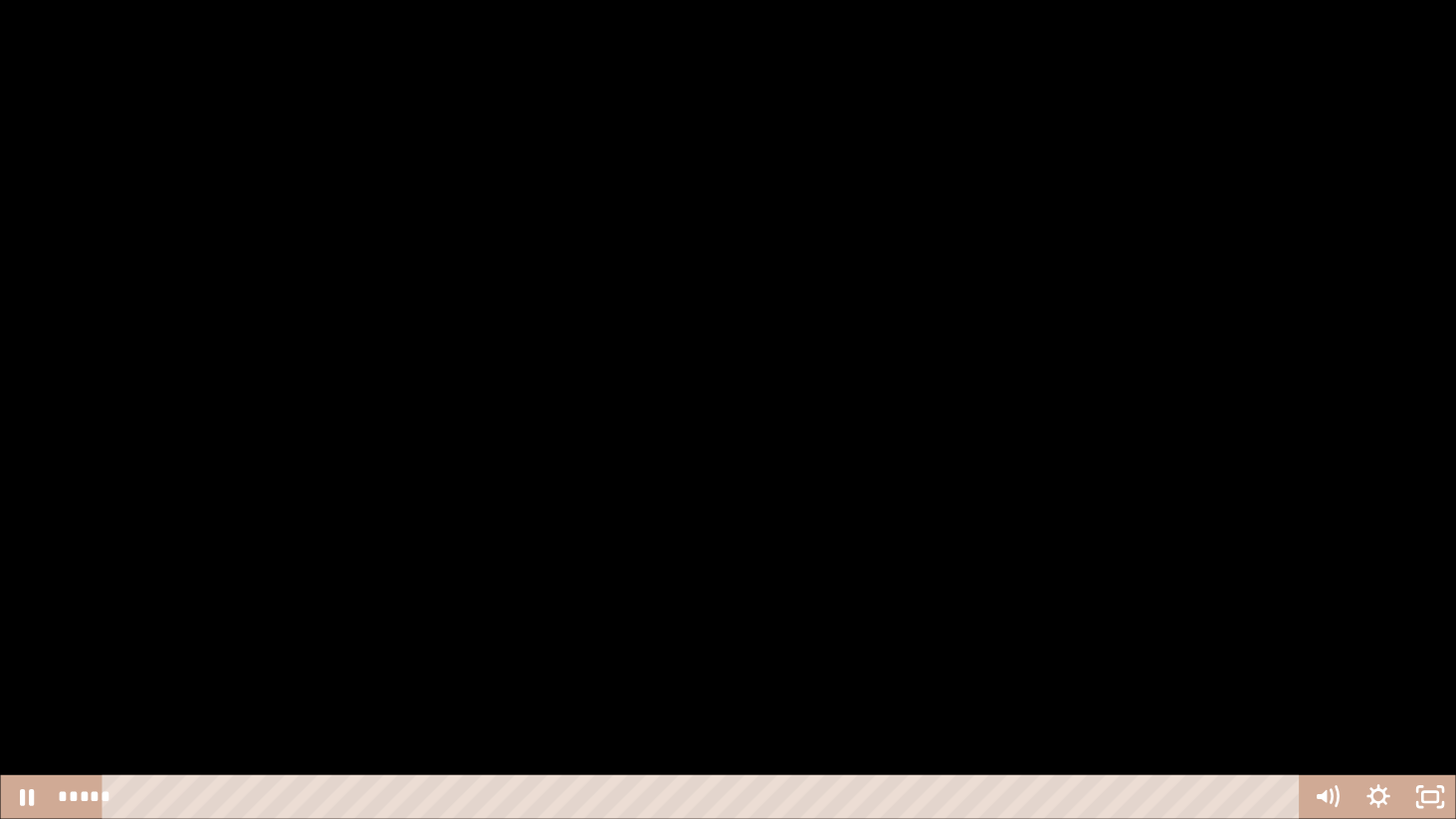 click at bounding box center [728, 409] 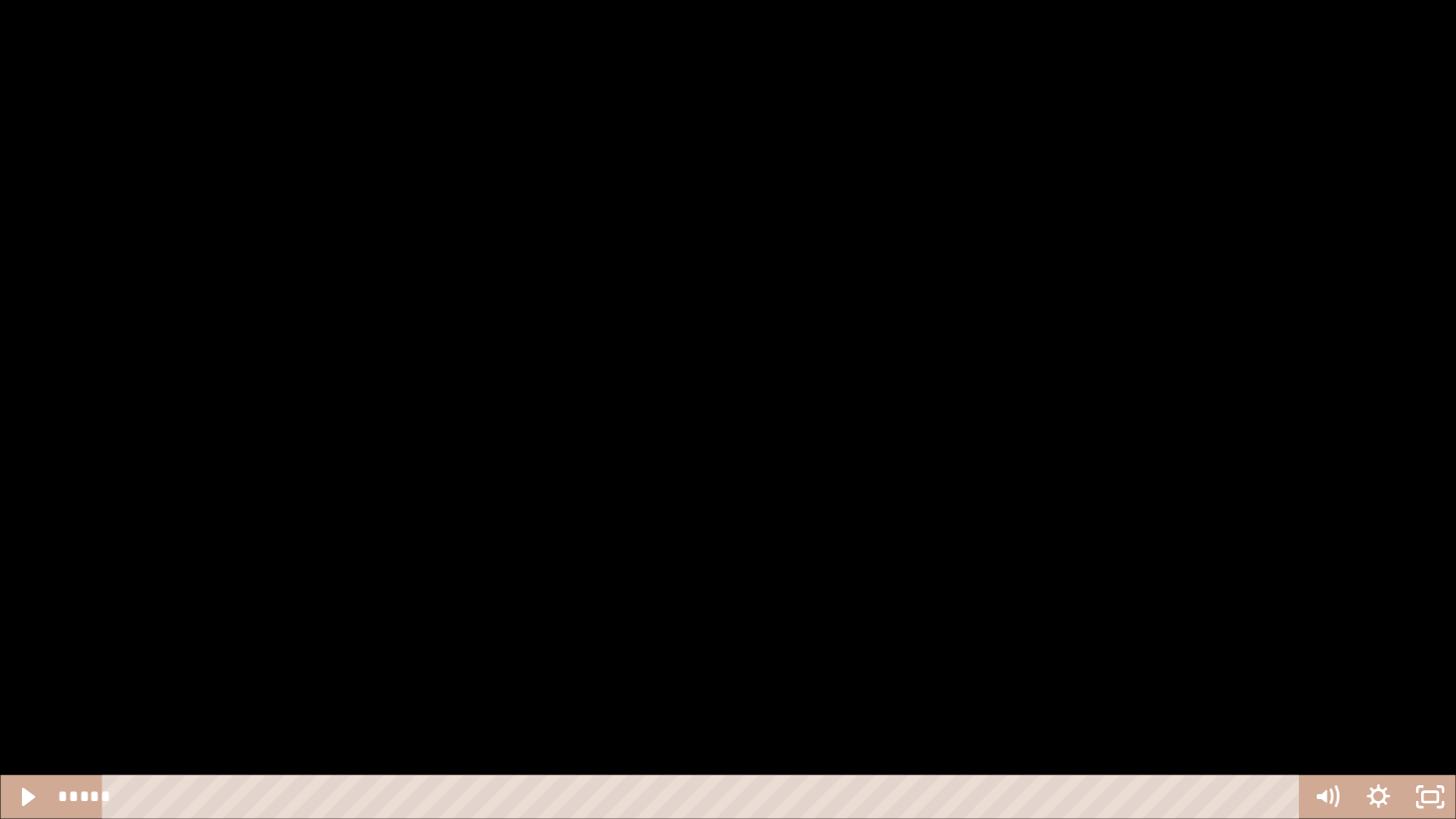 click at bounding box center (728, 409) 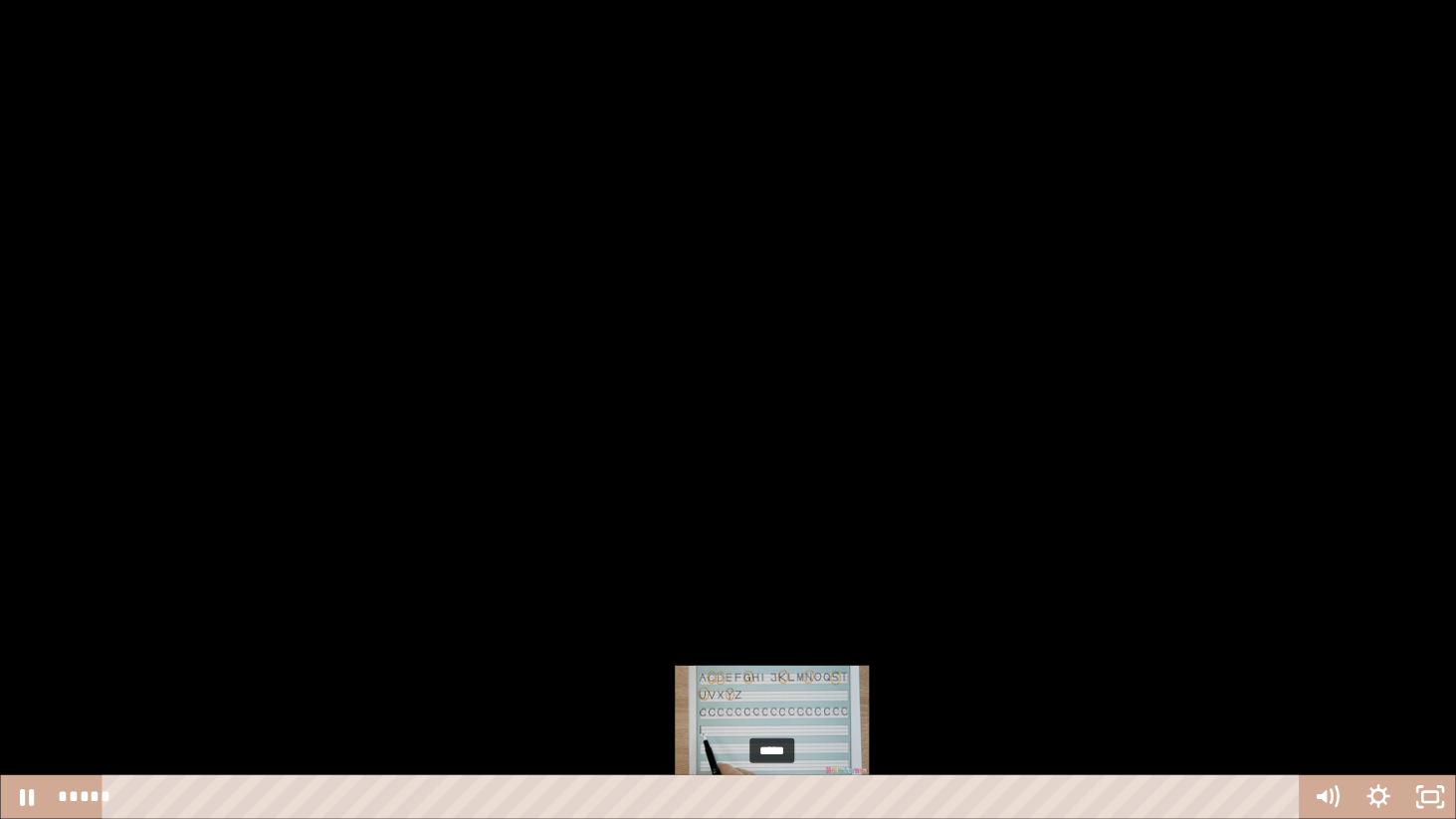 click on "*****" at bounding box center [705, 797] 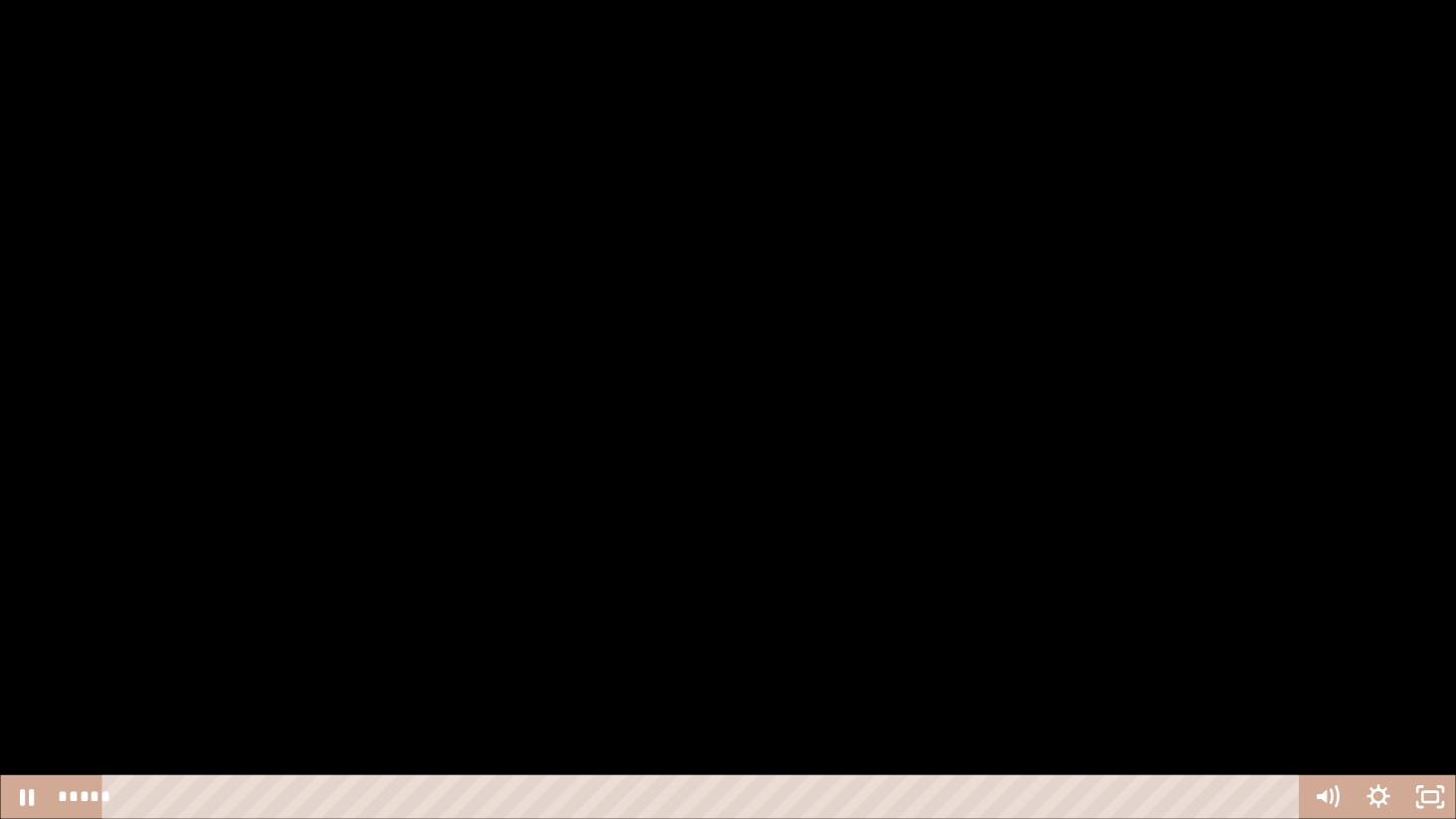 click at bounding box center (728, 409) 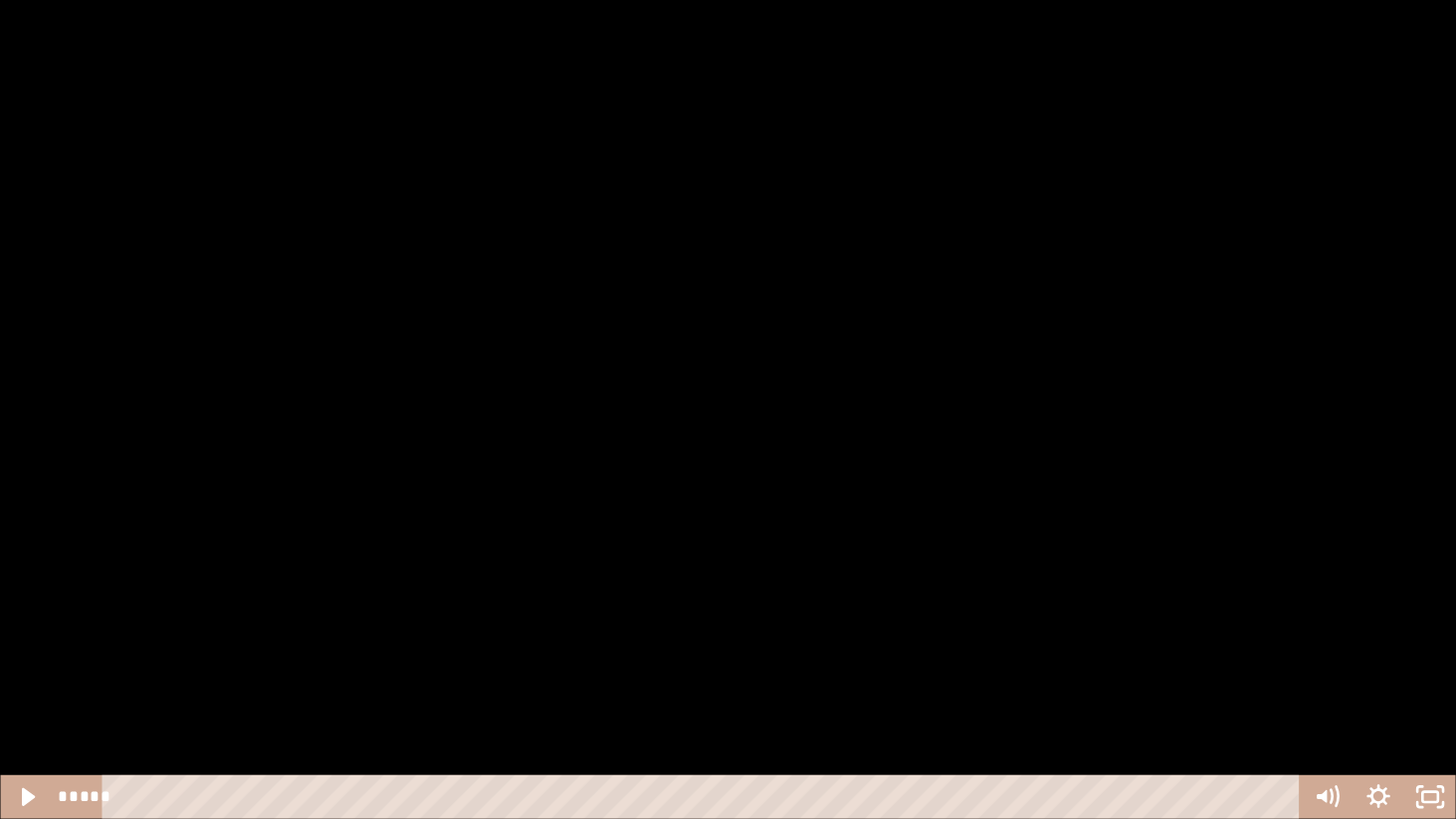 click at bounding box center (728, 409) 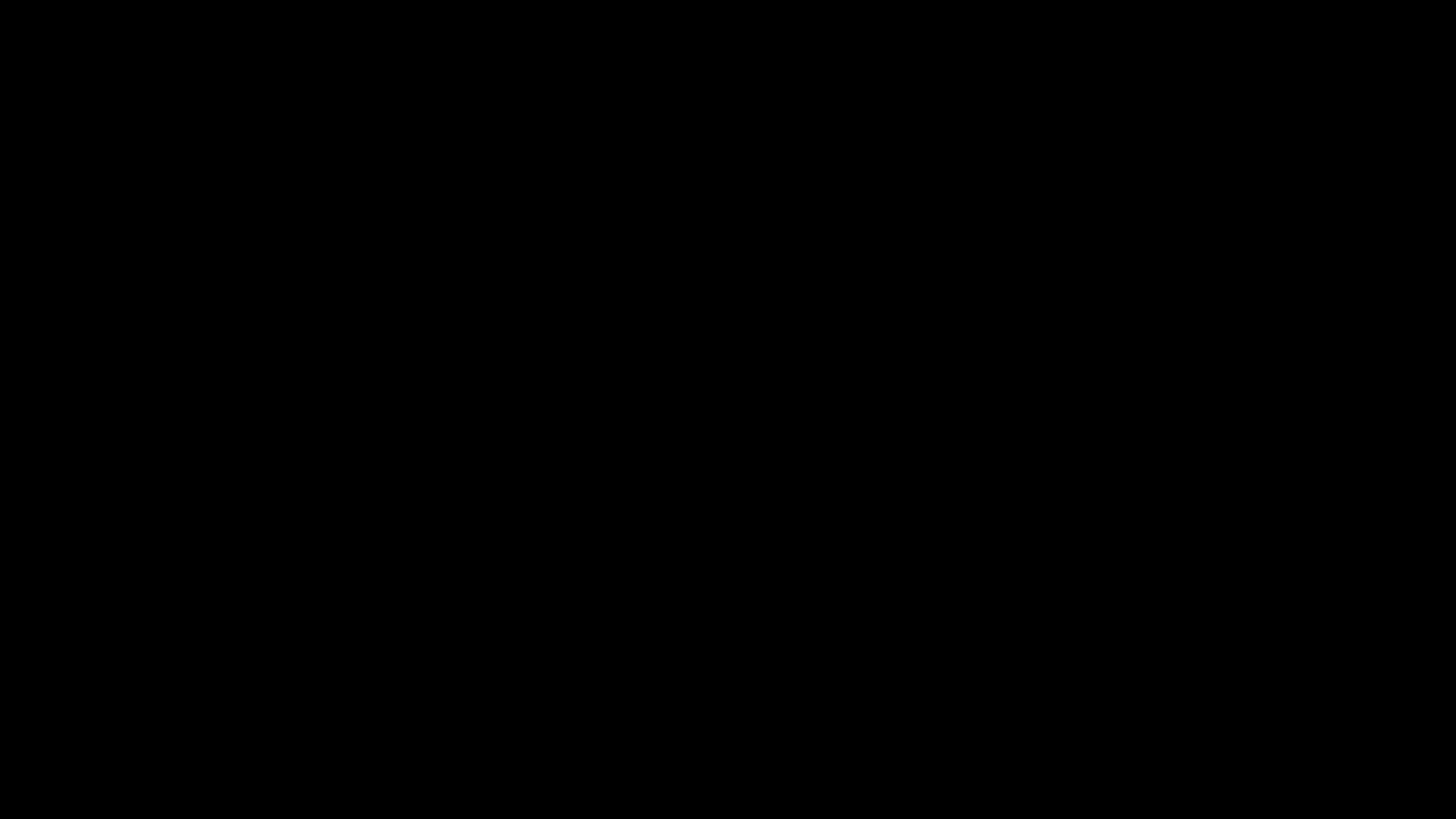 click at bounding box center (728, 409) 